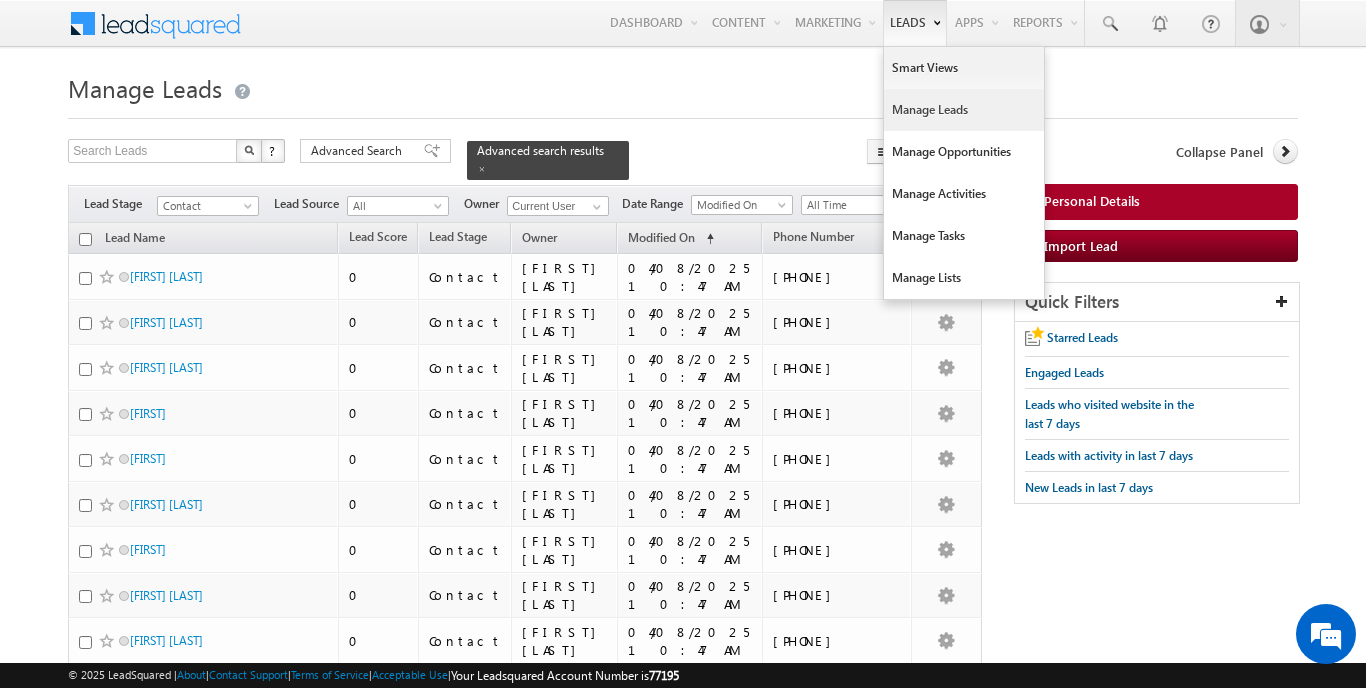 scroll, scrollTop: 0, scrollLeft: 0, axis: both 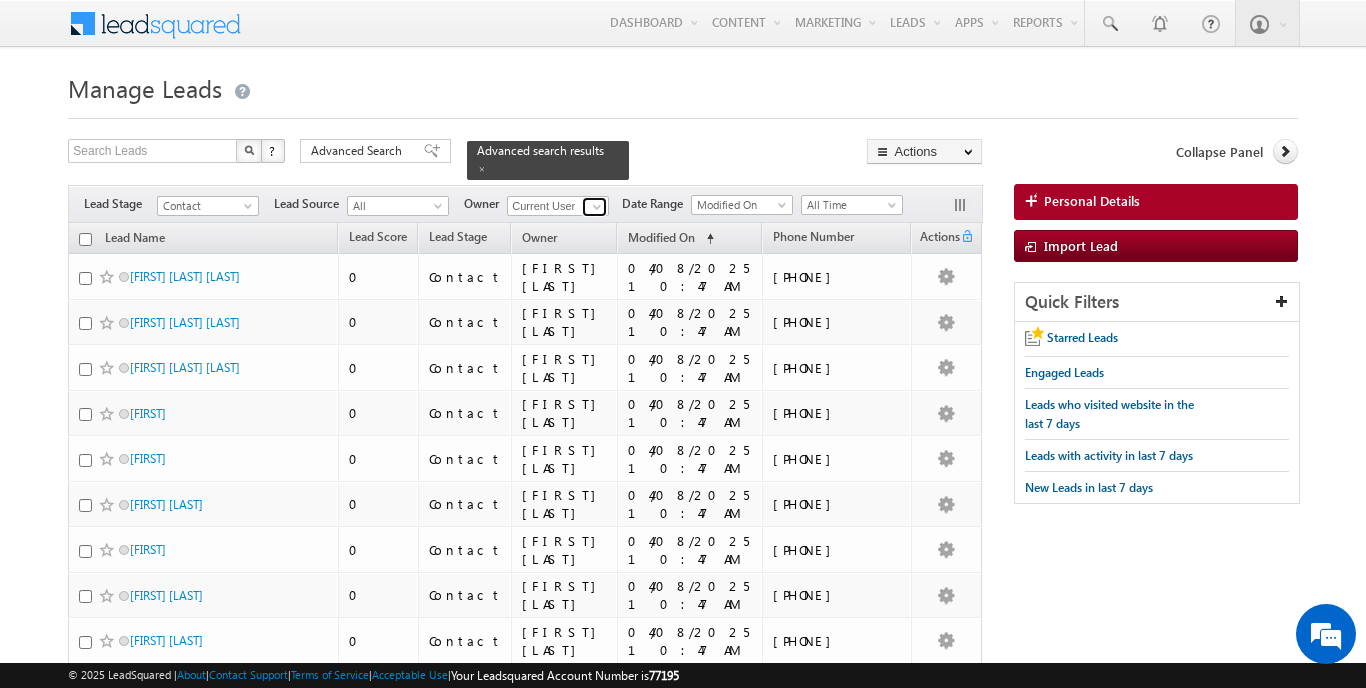 click at bounding box center (597, 207) 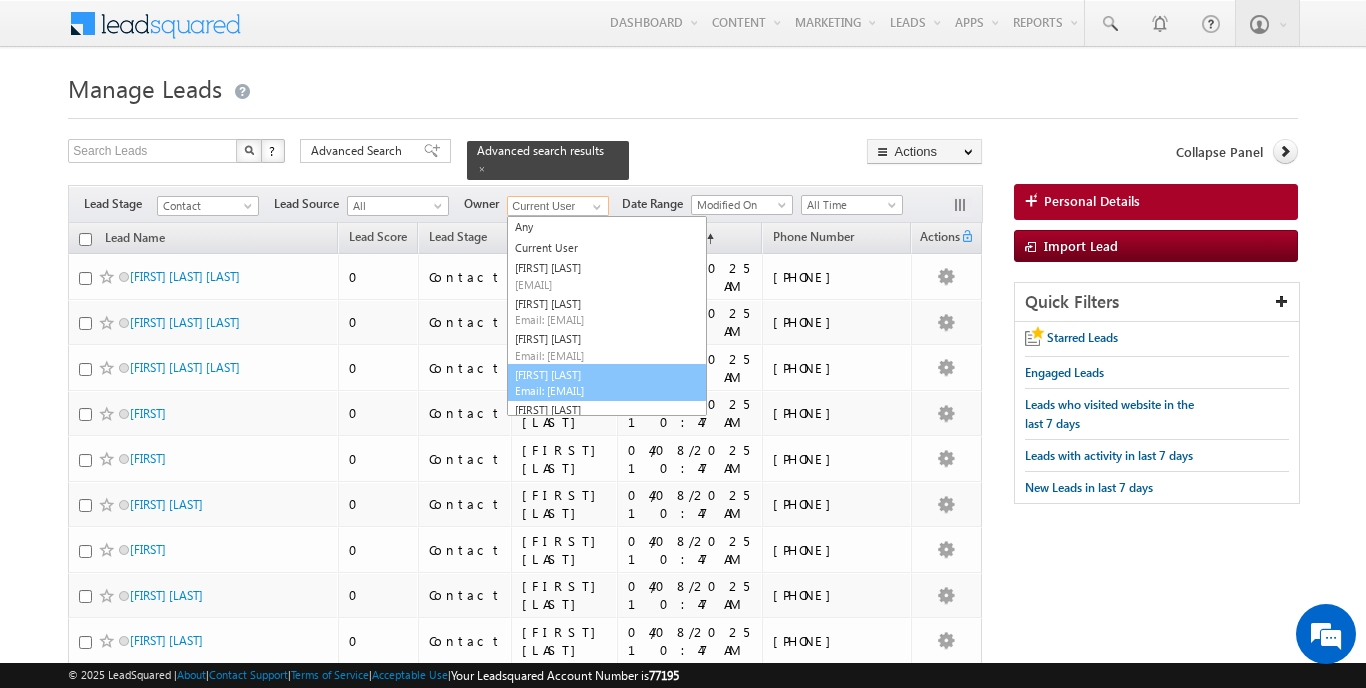click on "[FIRST] [LAST]   [EMAIL]" at bounding box center (607, 383) 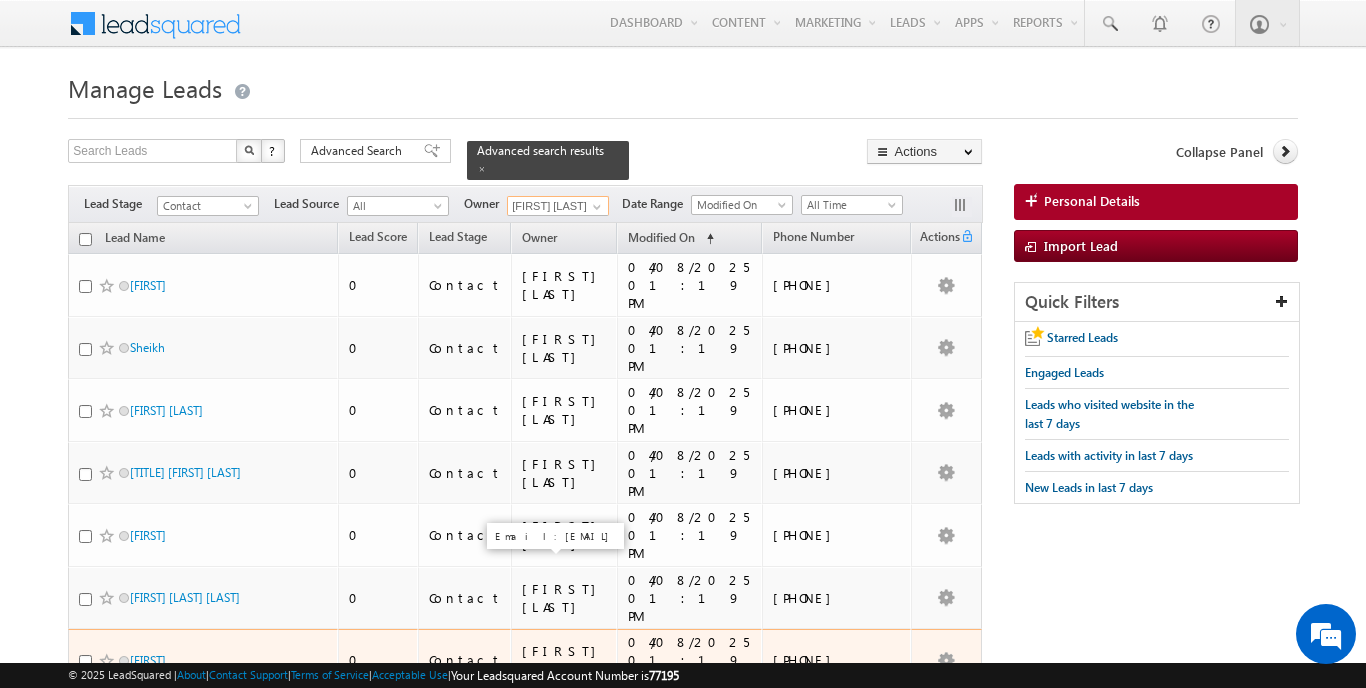 scroll, scrollTop: 0, scrollLeft: 0, axis: both 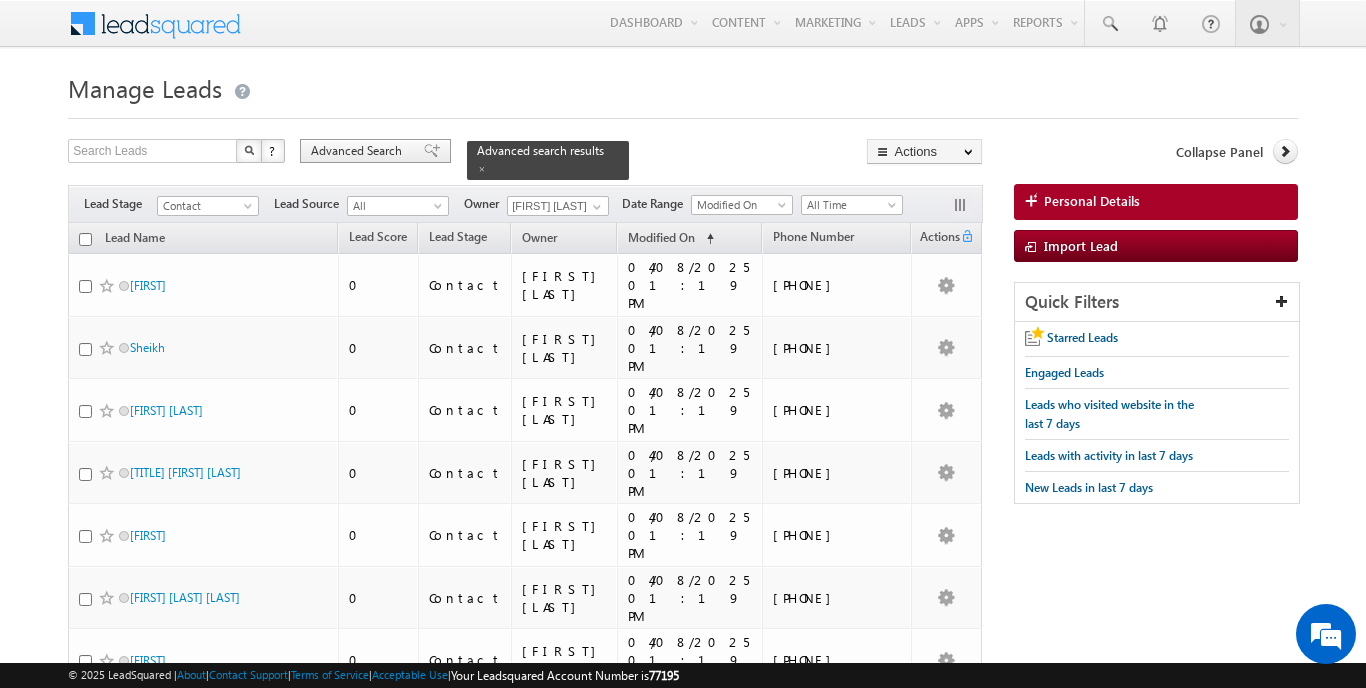 click on "Advanced Search" at bounding box center (359, 151) 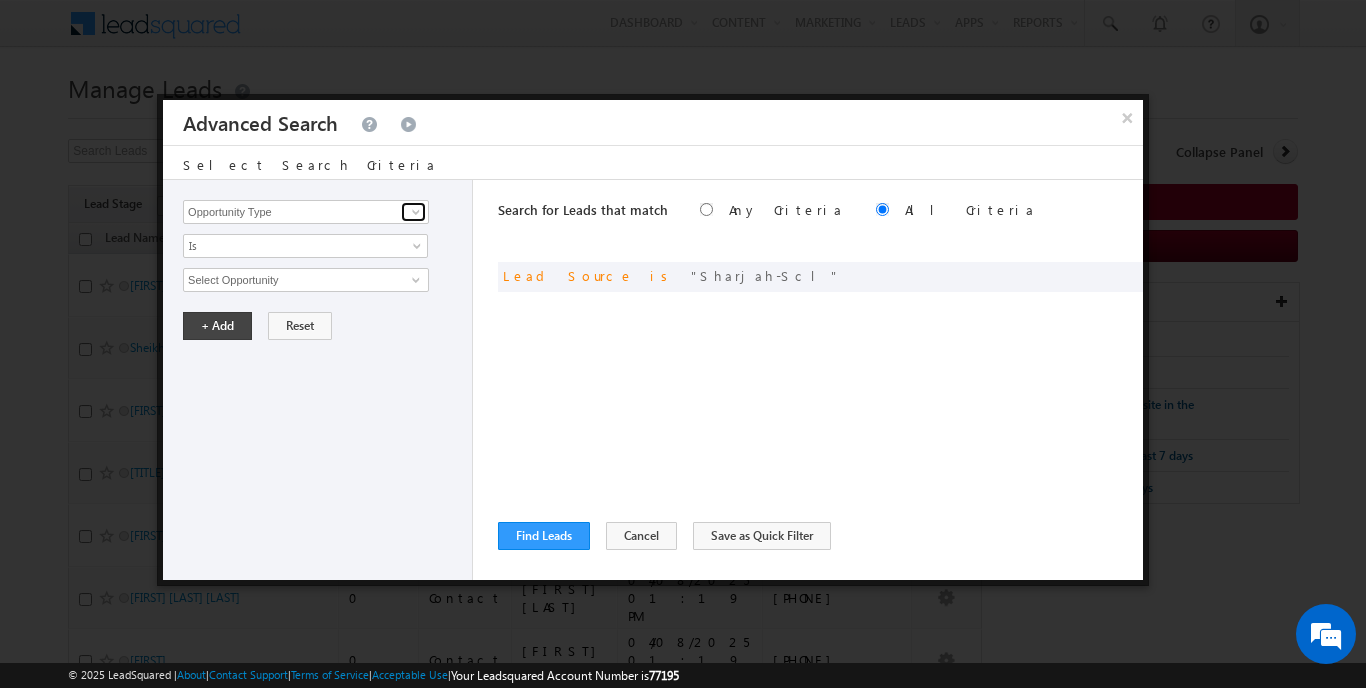click at bounding box center [416, 212] 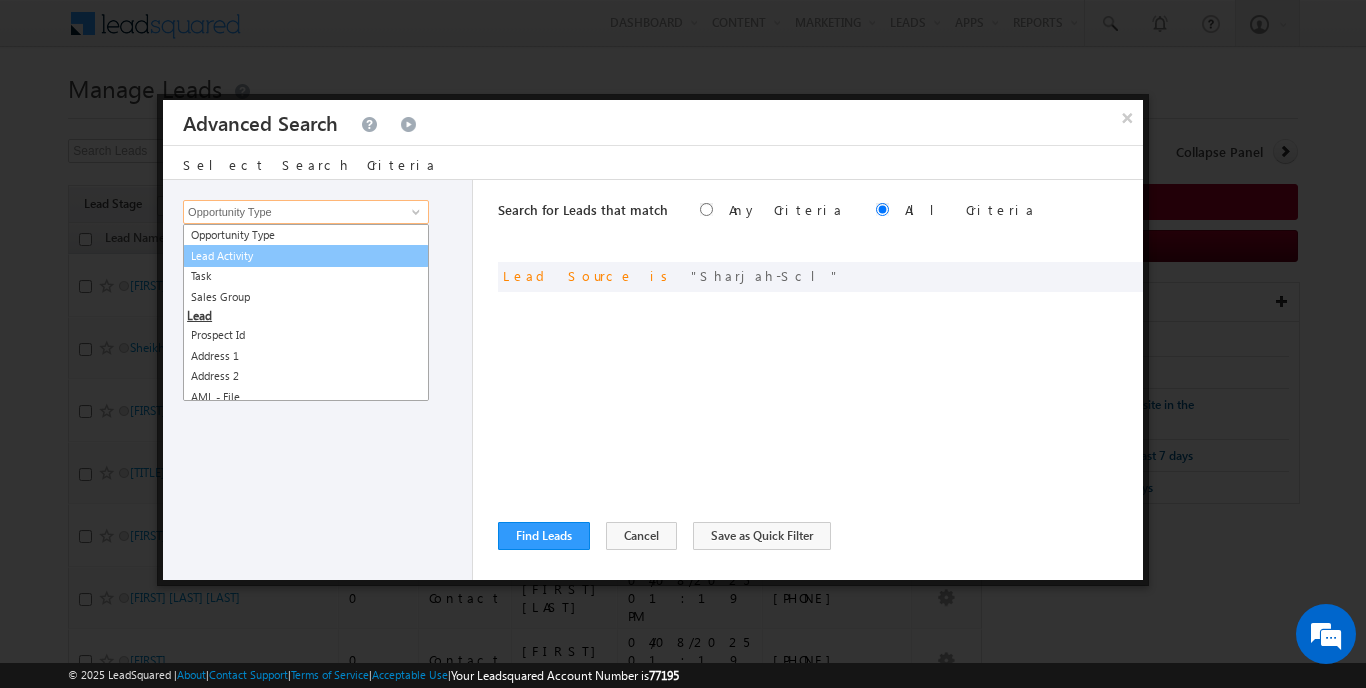 click on "Lead Activity" at bounding box center [306, 256] 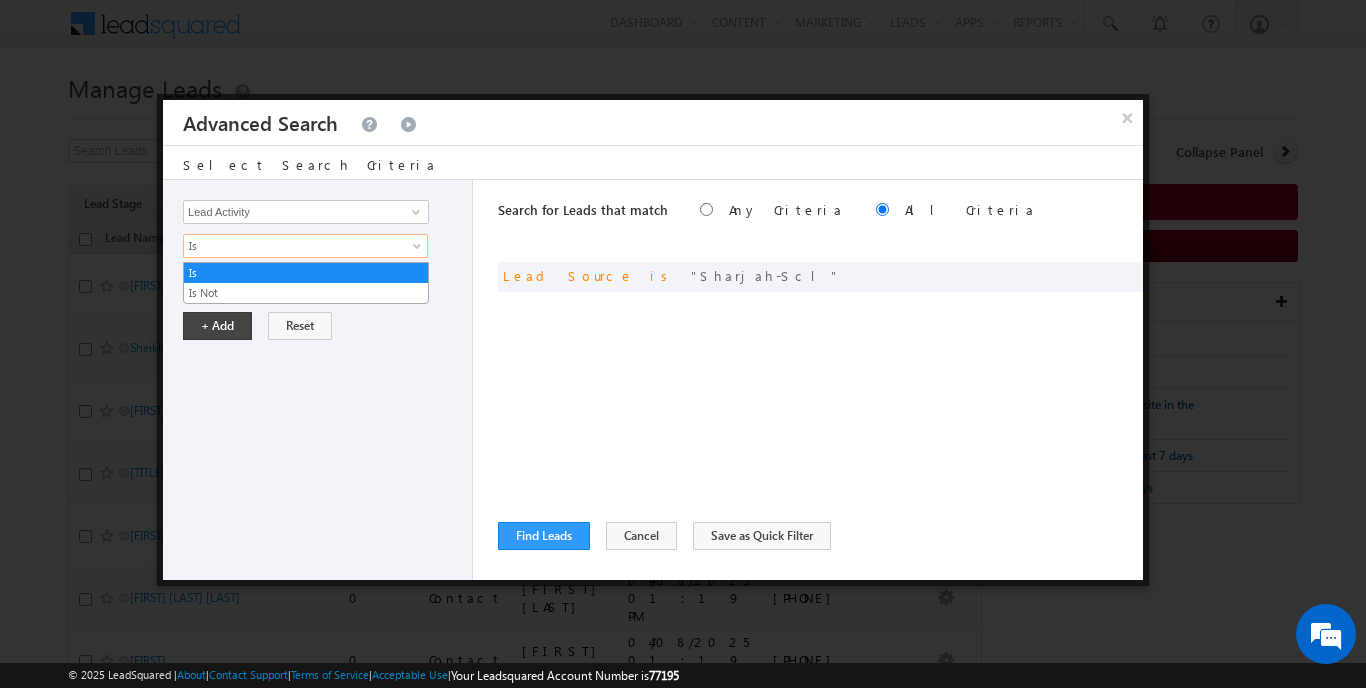 click on "Is" at bounding box center [292, 246] 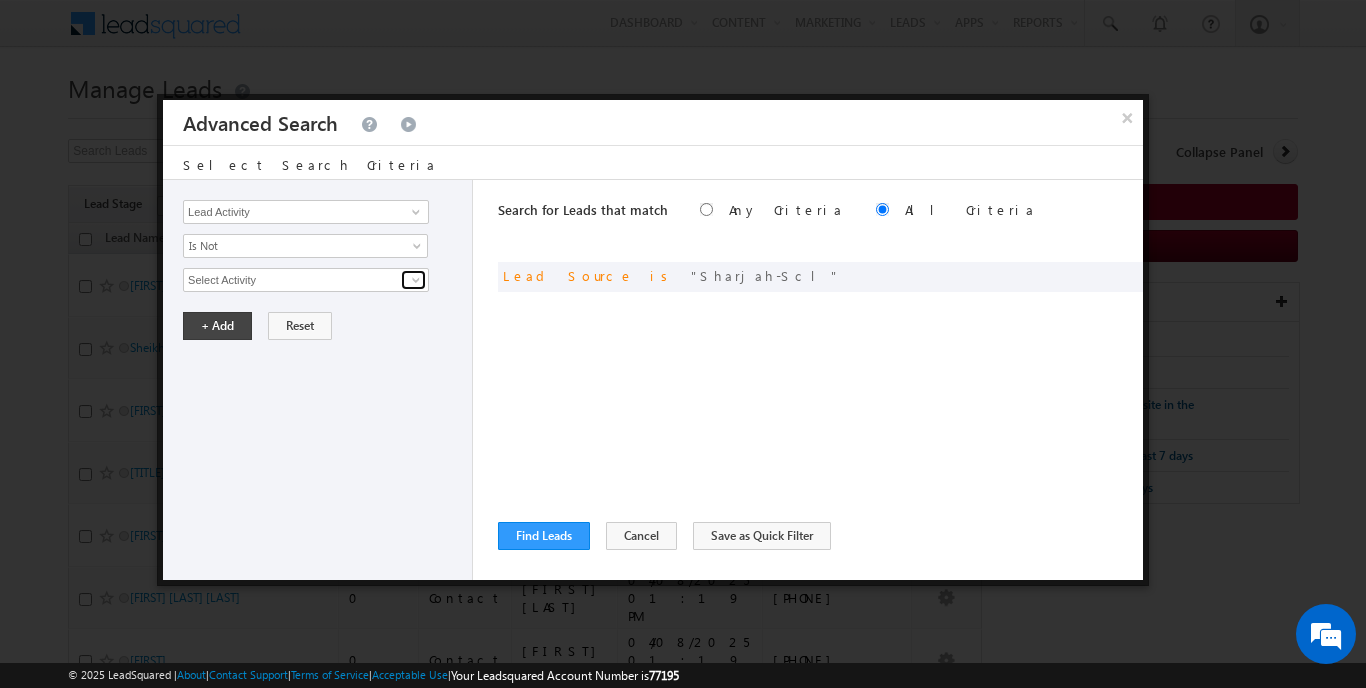 click at bounding box center [416, 280] 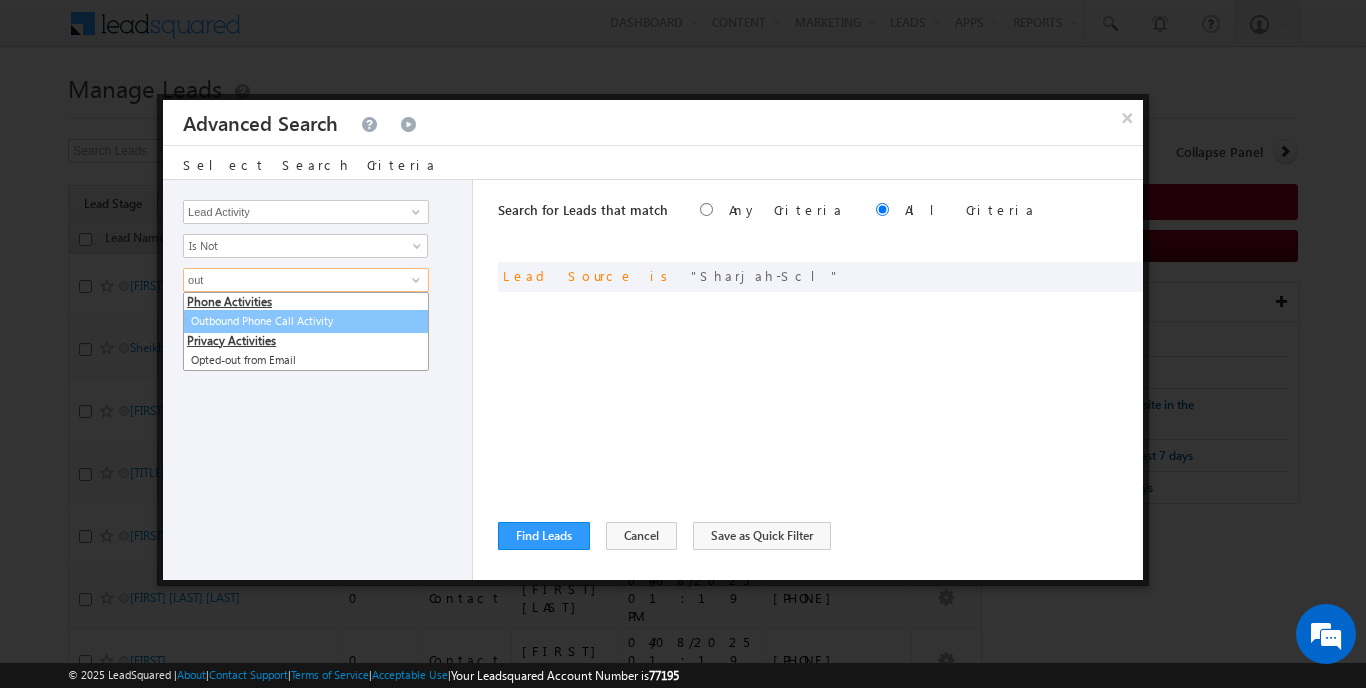 click on "Outbound Phone Call Activity" at bounding box center [306, 321] 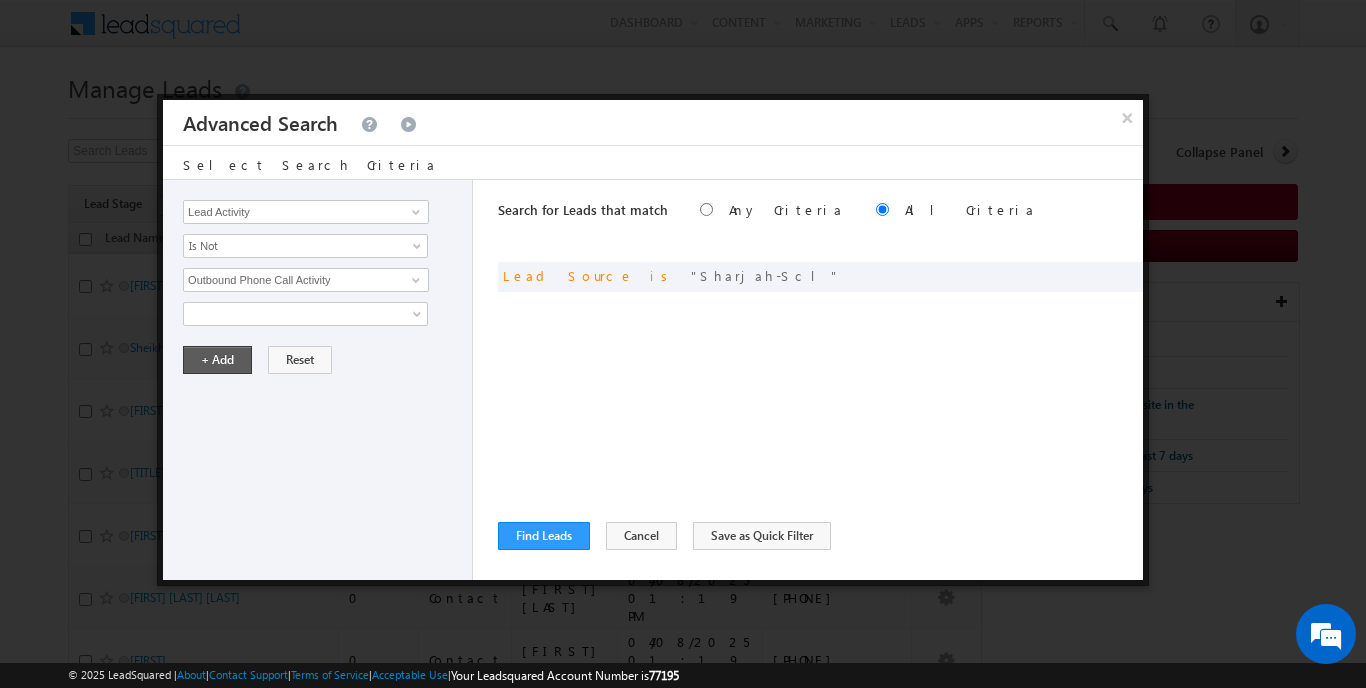 click on "+ Add" at bounding box center (217, 360) 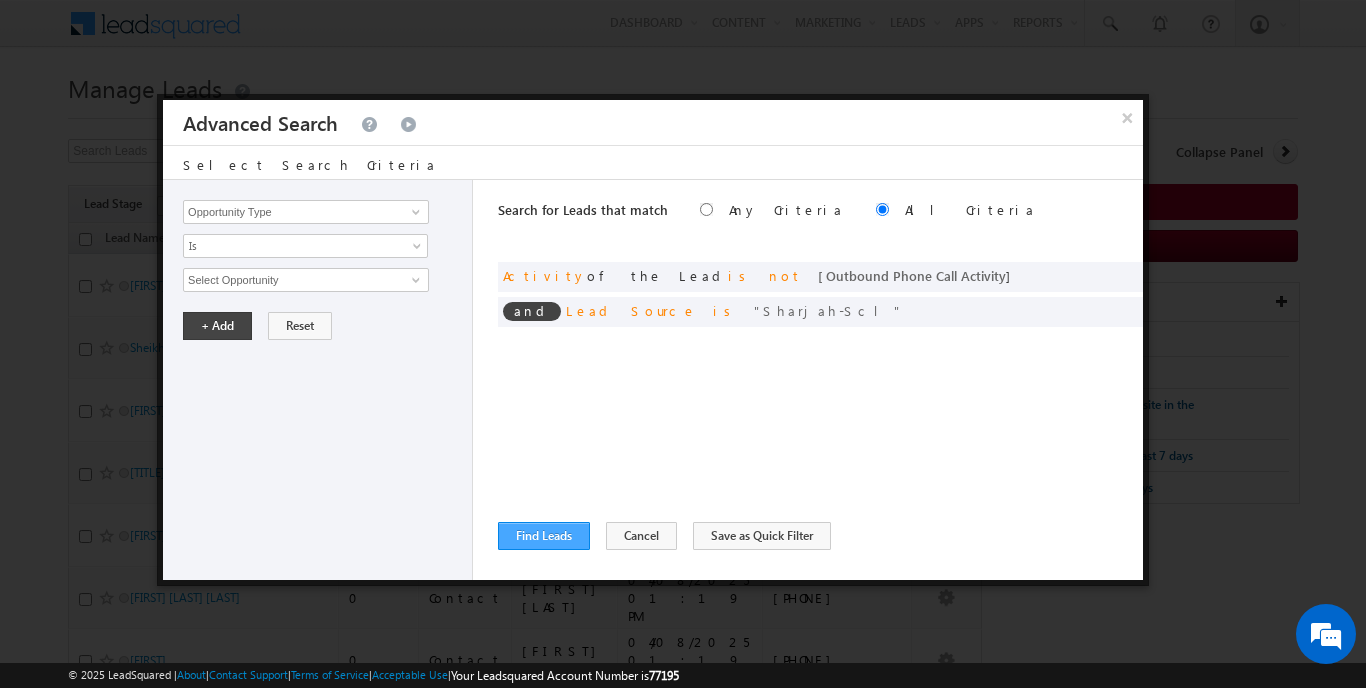 click on "Find Leads" at bounding box center [544, 536] 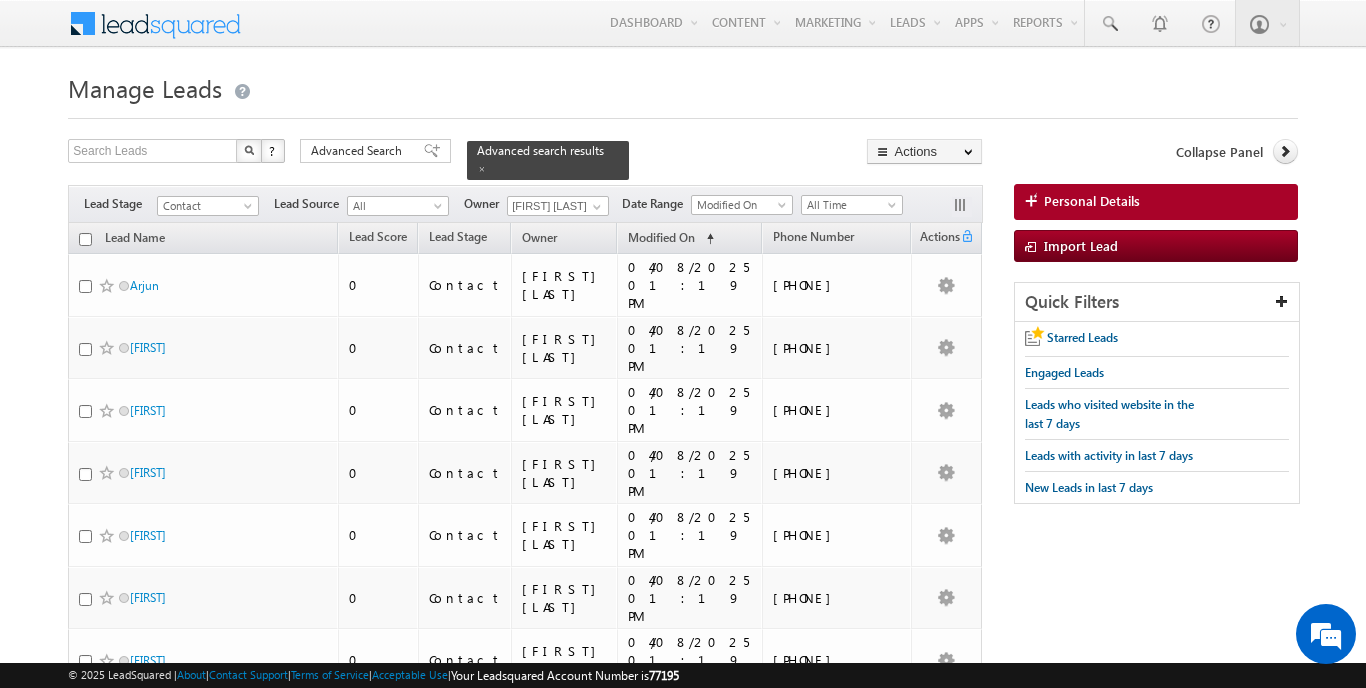 scroll, scrollTop: 0, scrollLeft: 0, axis: both 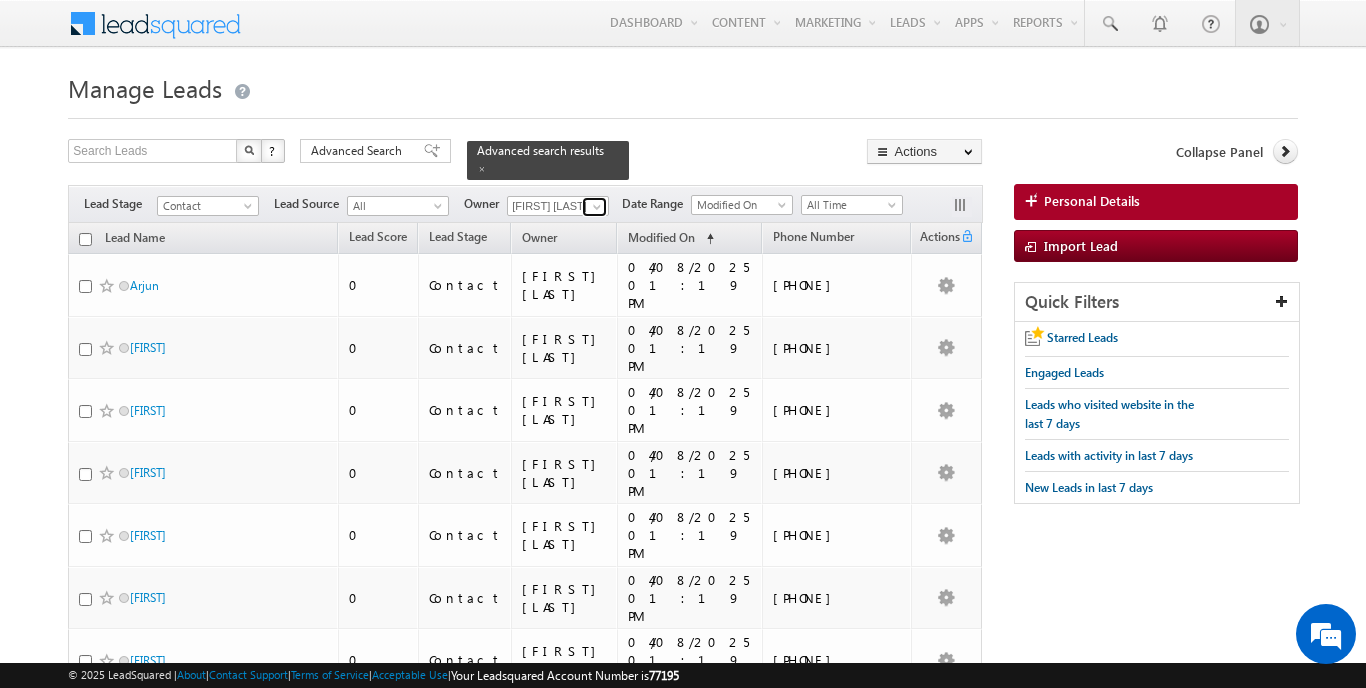 click at bounding box center [597, 207] 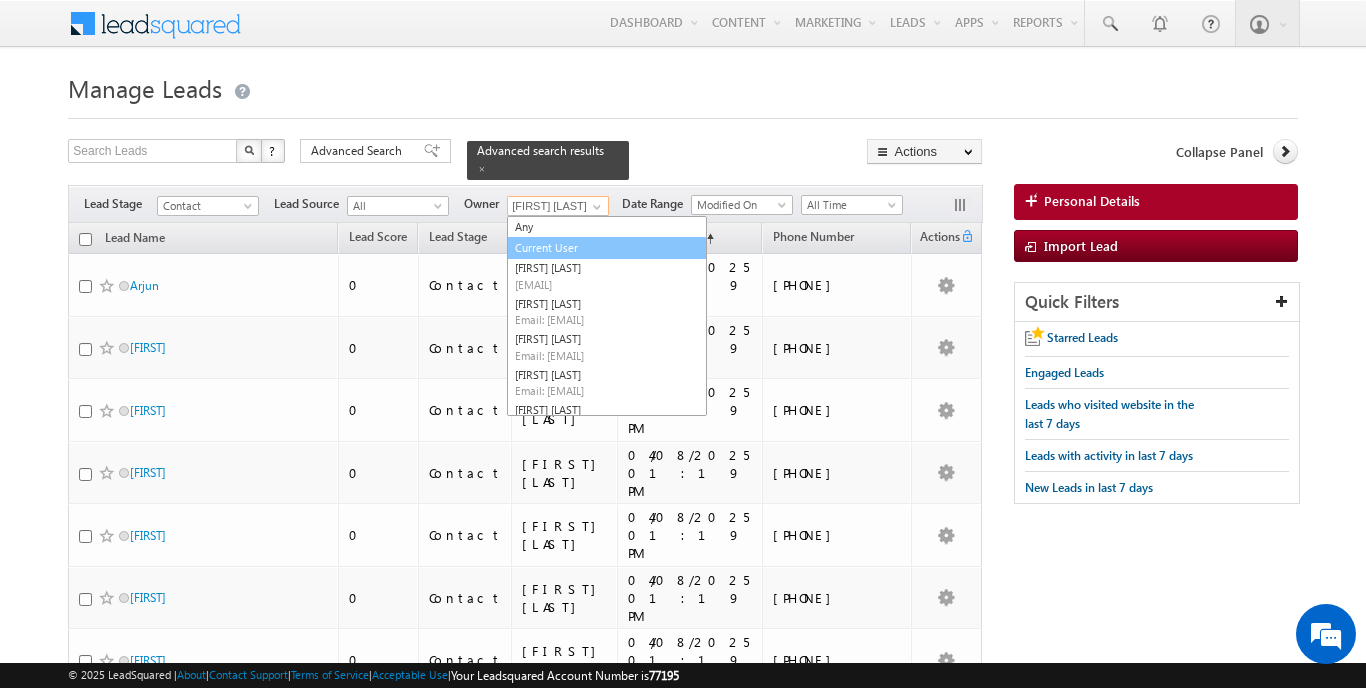 click on "Current User" at bounding box center (607, 248) 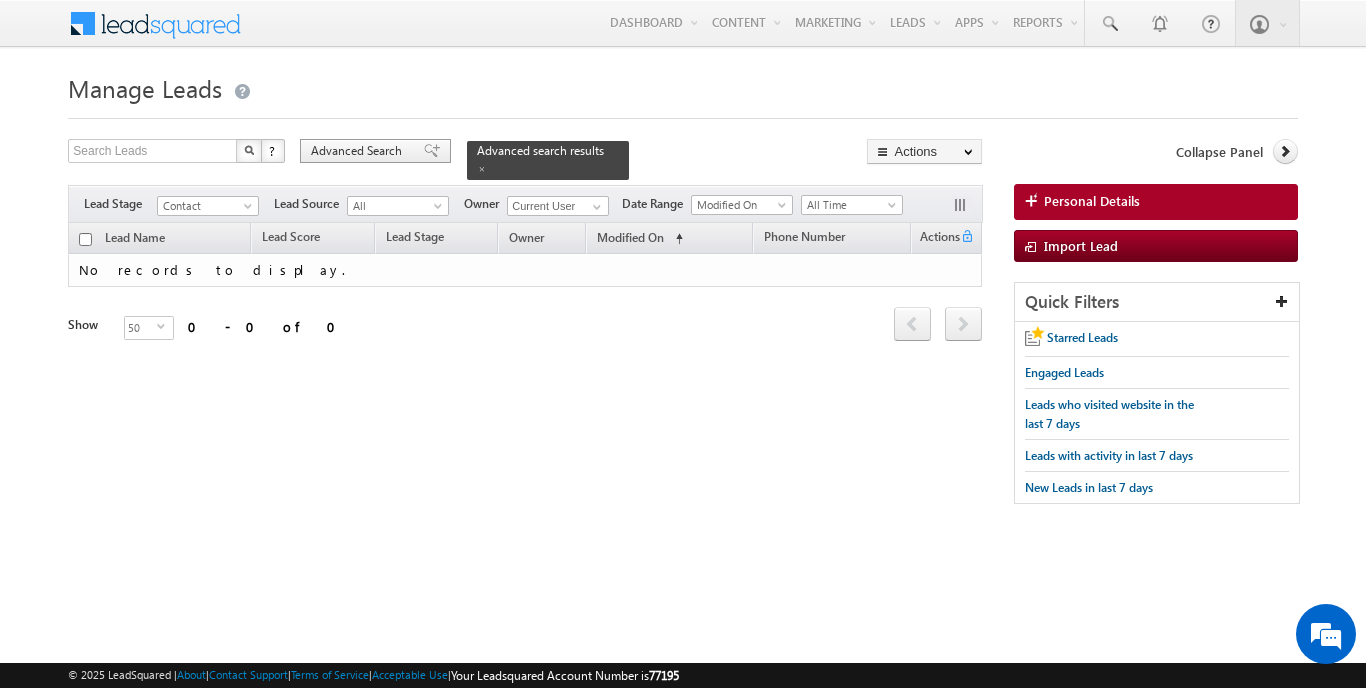 click on "Advanced Search" at bounding box center (359, 151) 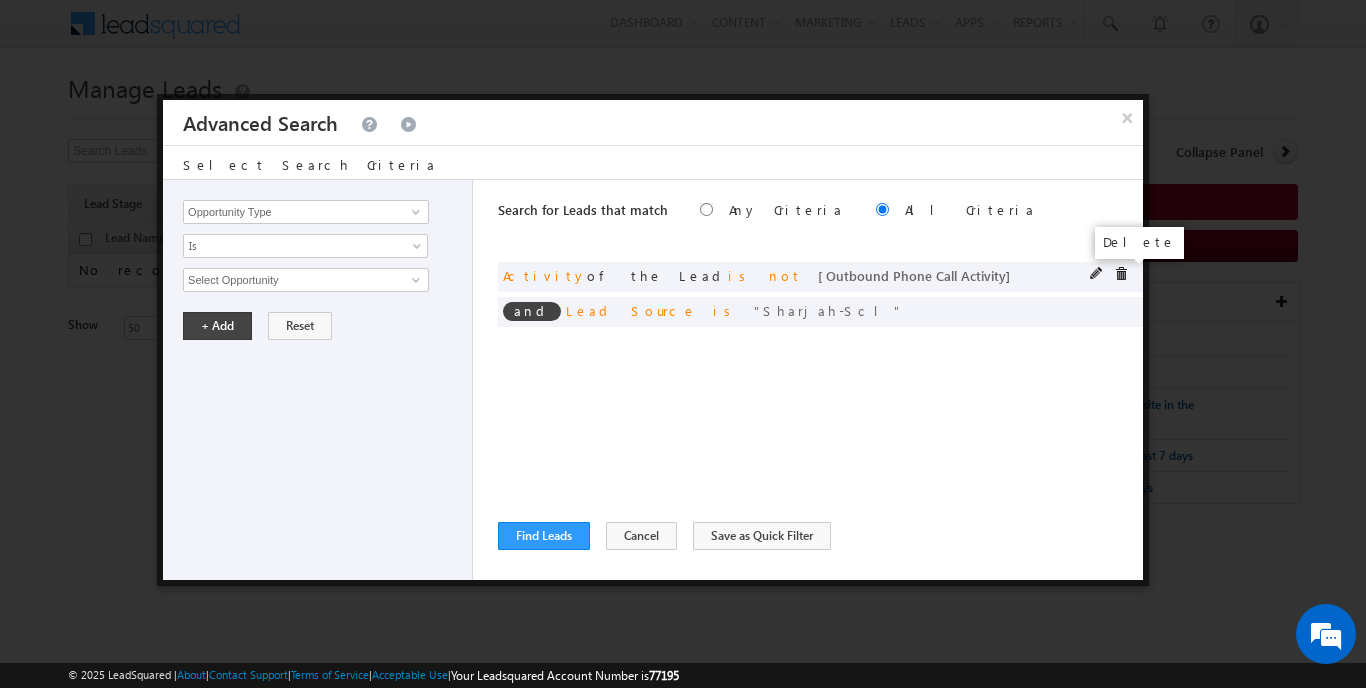 click at bounding box center (1121, 274) 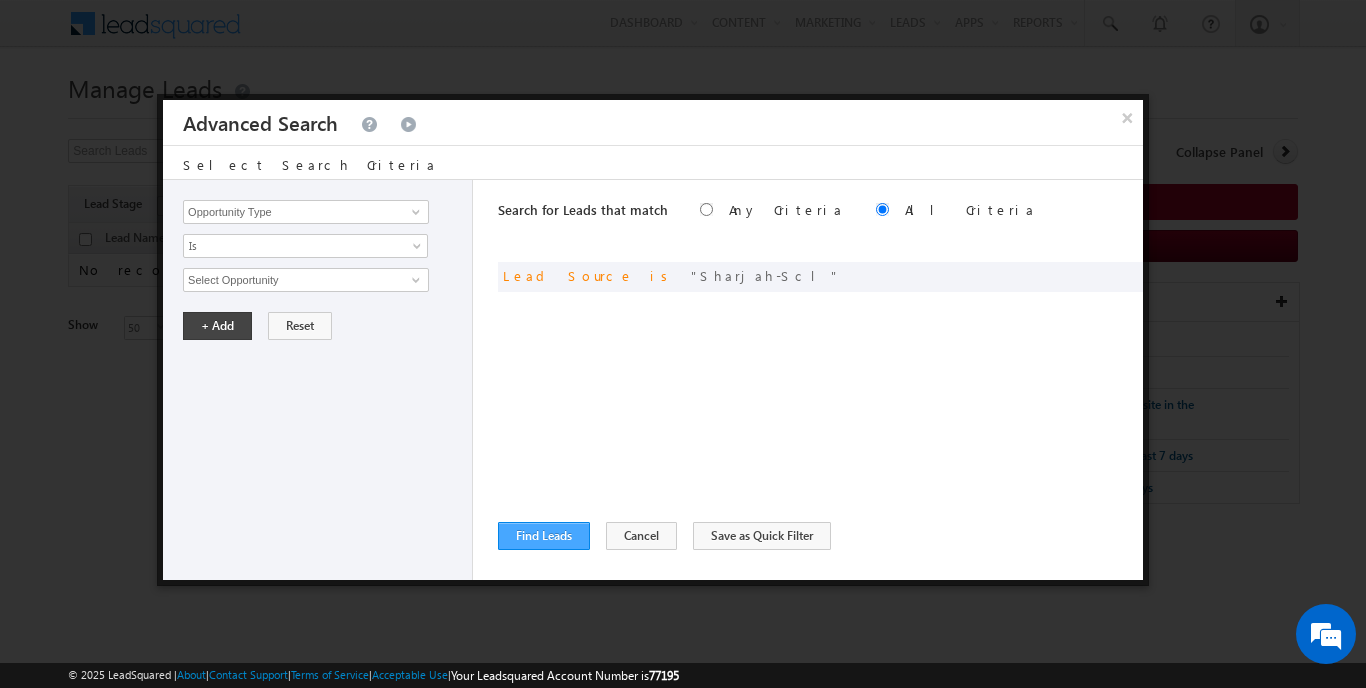 click on "Find Leads" at bounding box center (544, 536) 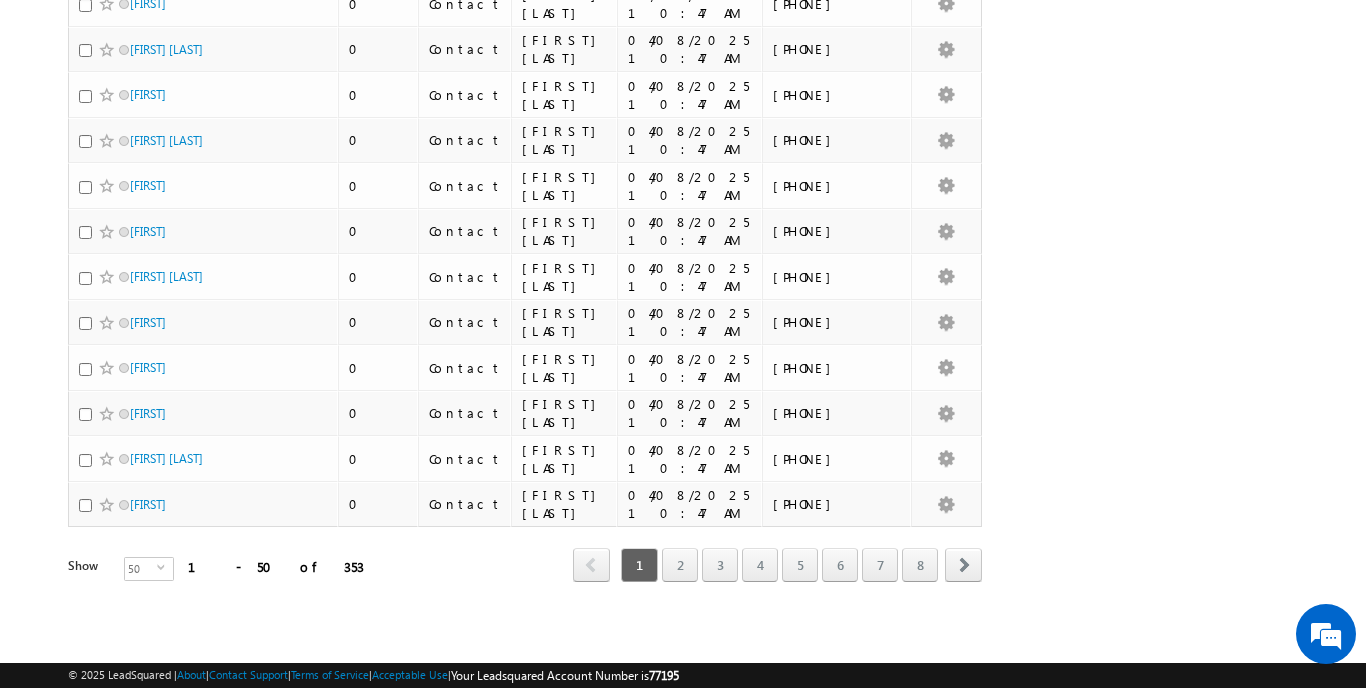 scroll, scrollTop: 2008, scrollLeft: 0, axis: vertical 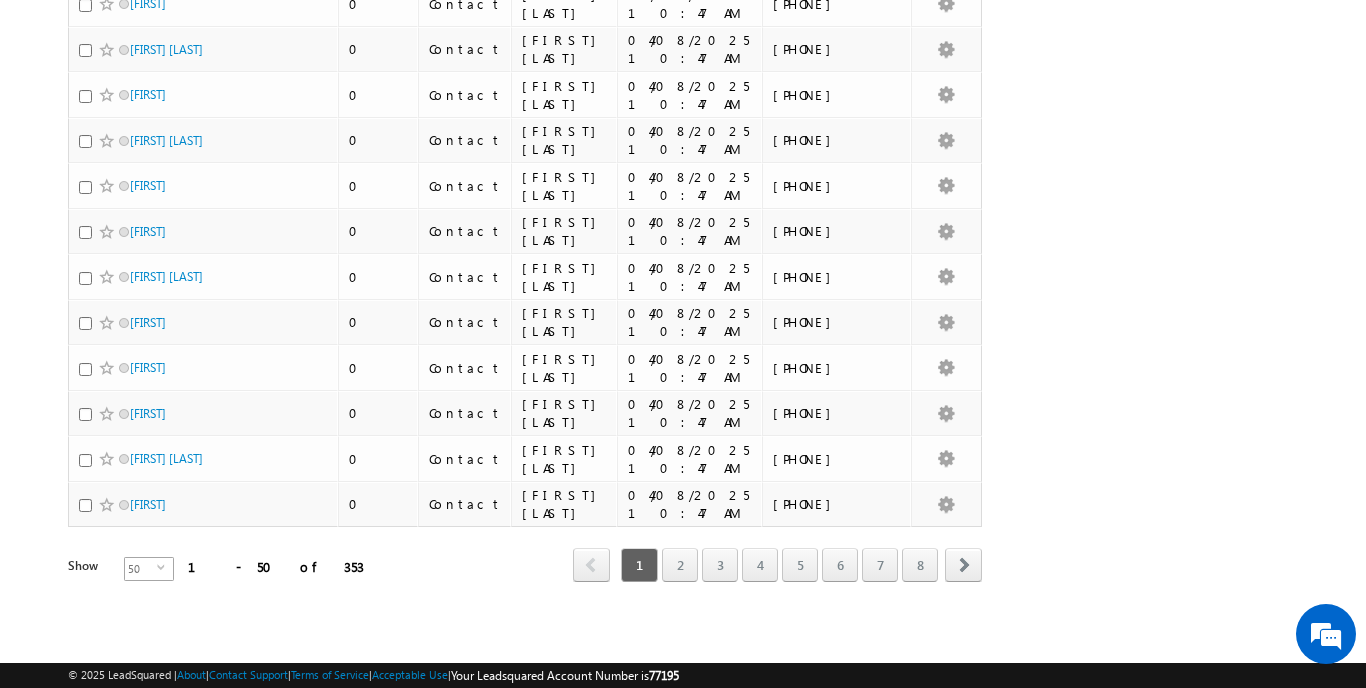click on "select" at bounding box center (165, 567) 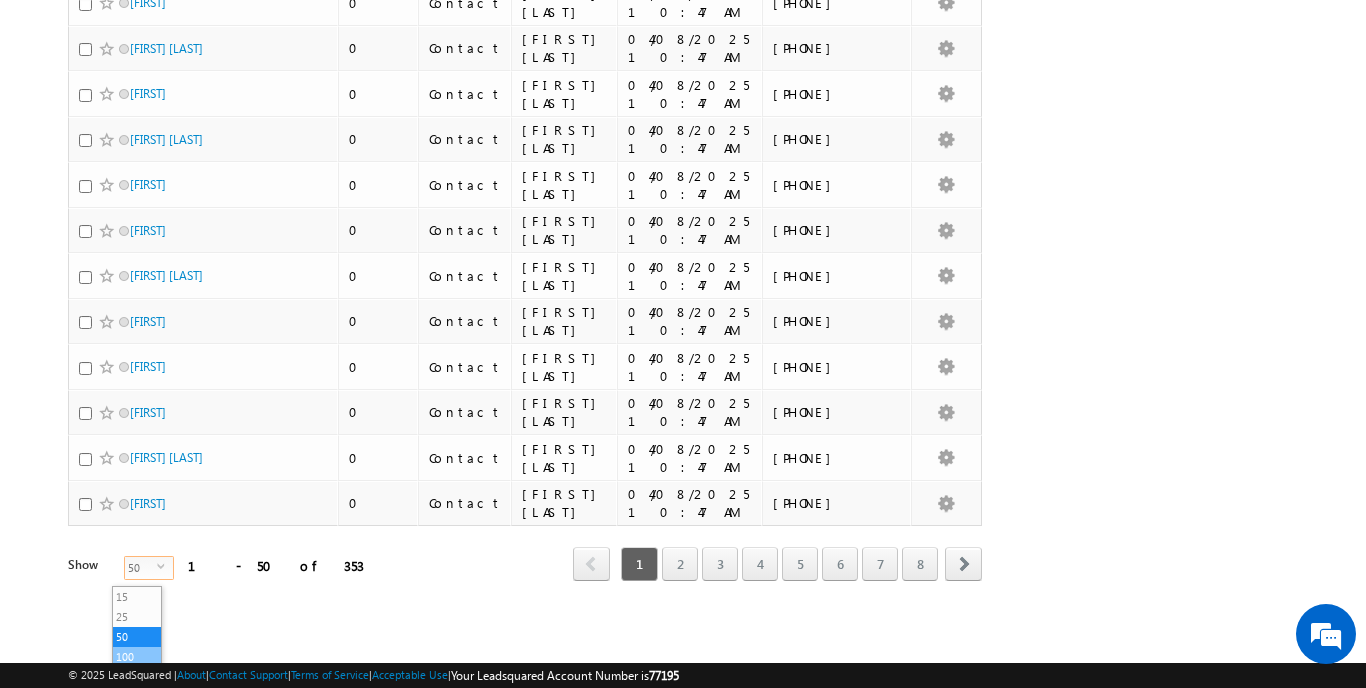 click on "100" at bounding box center [137, 657] 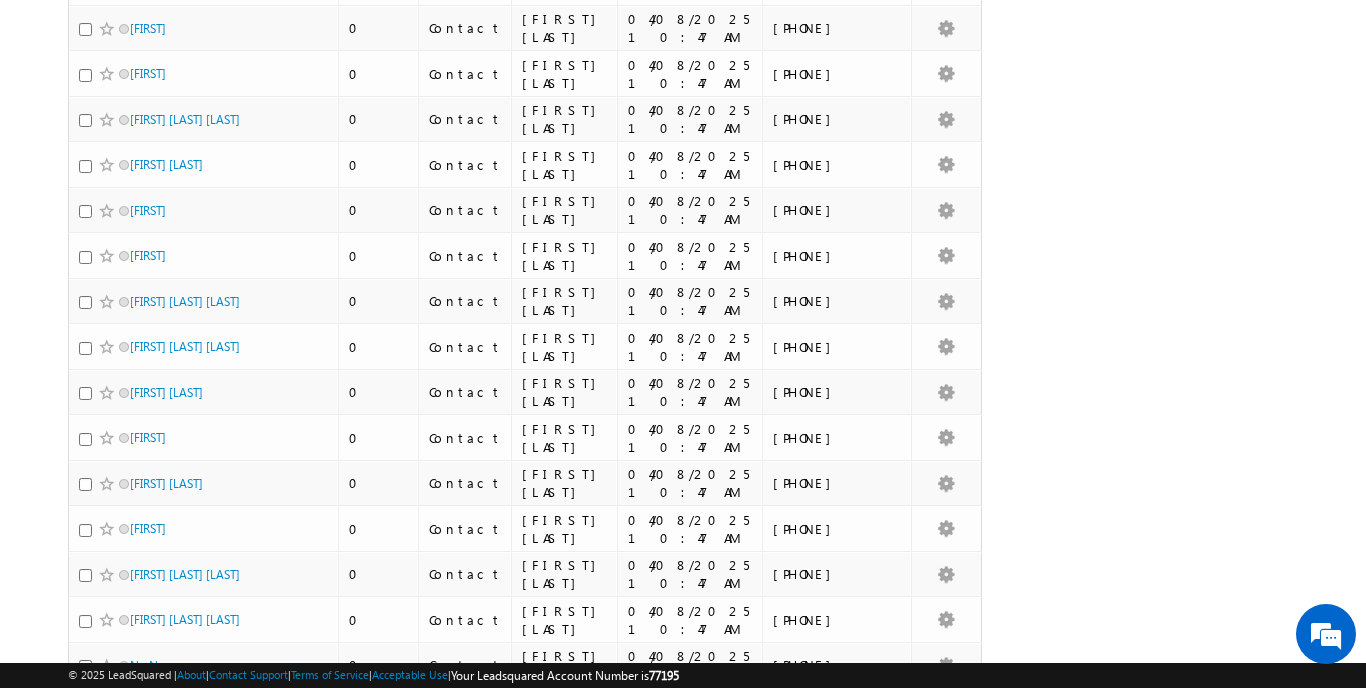 scroll, scrollTop: 0, scrollLeft: 0, axis: both 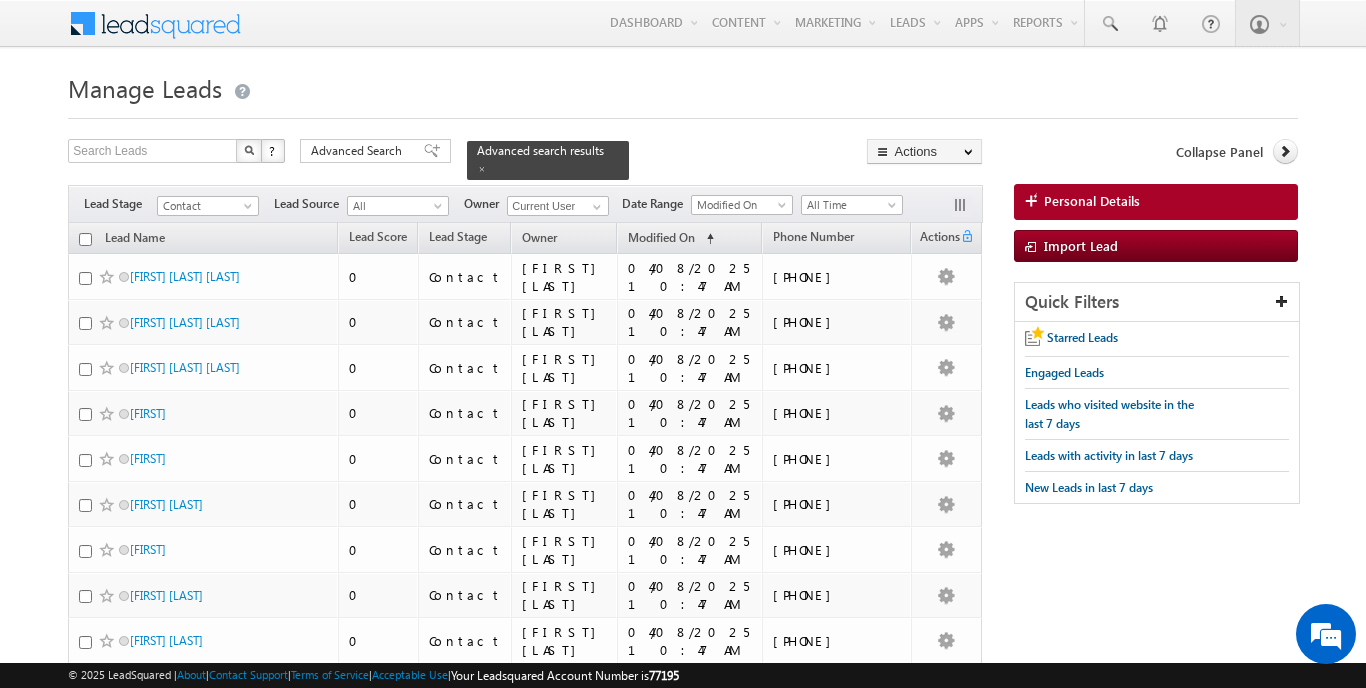 click at bounding box center (85, 239) 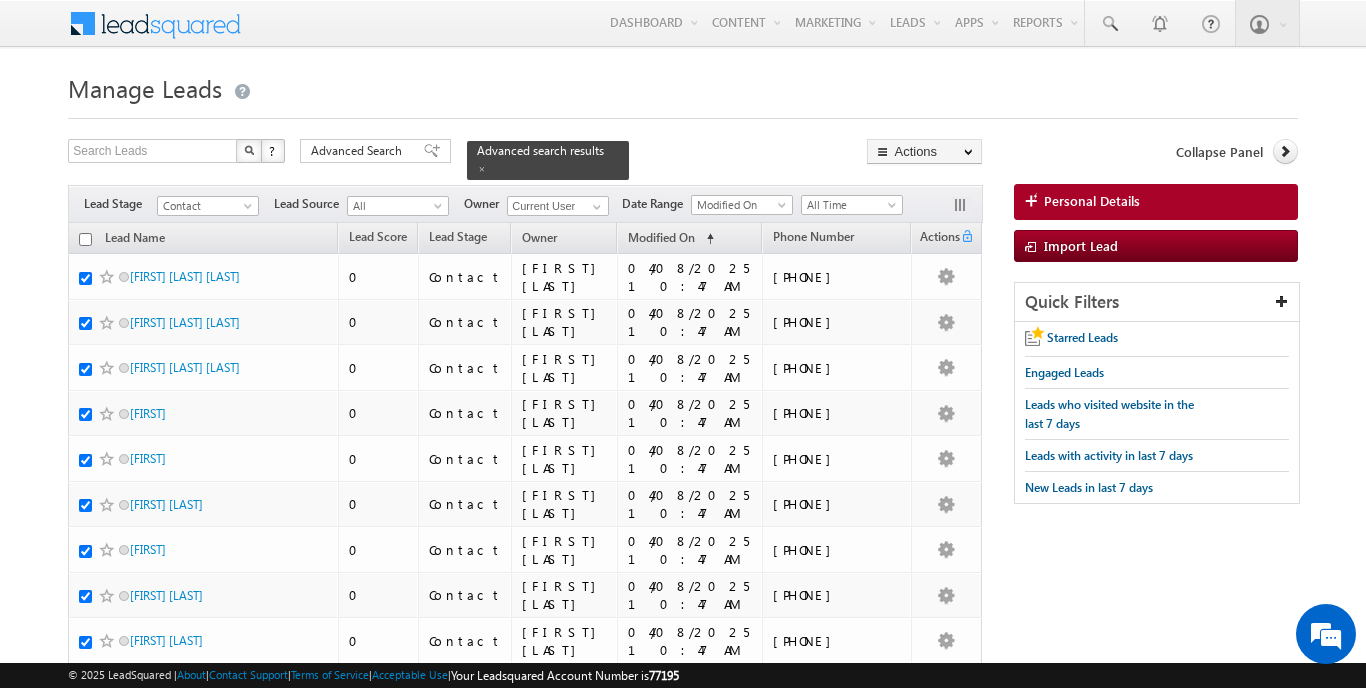 checkbox on "true" 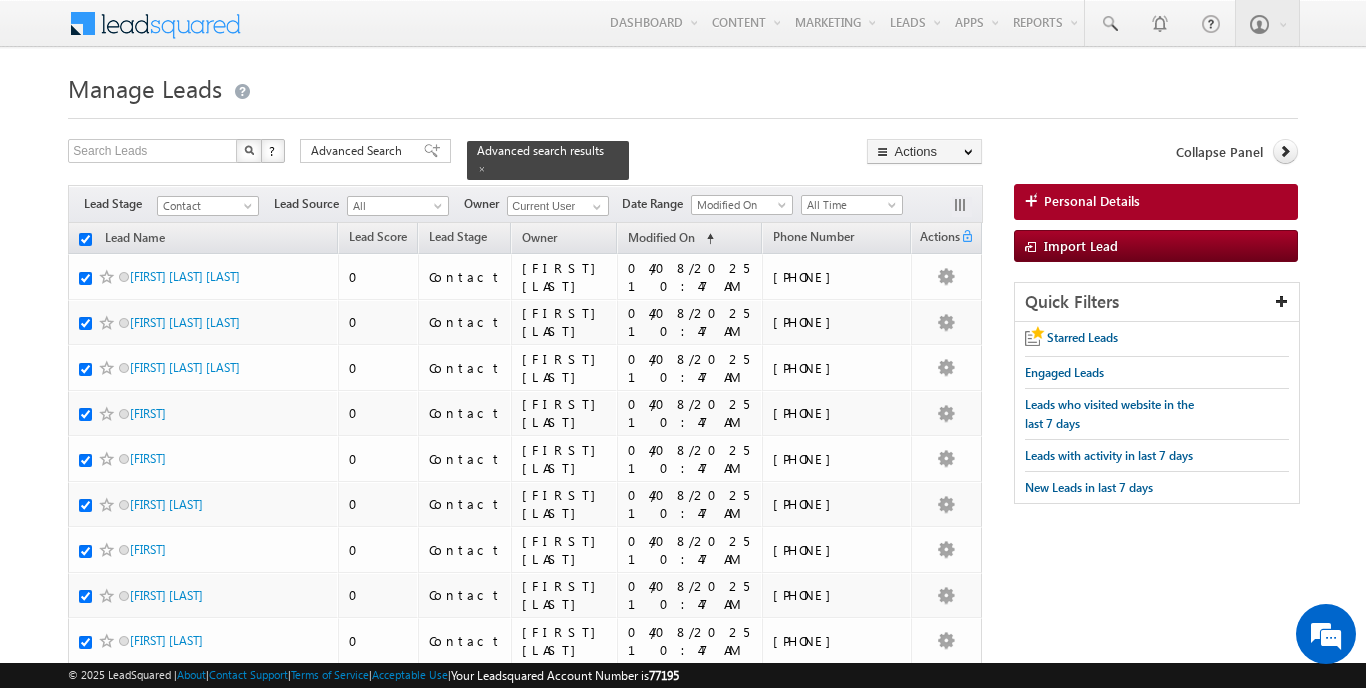 checkbox on "true" 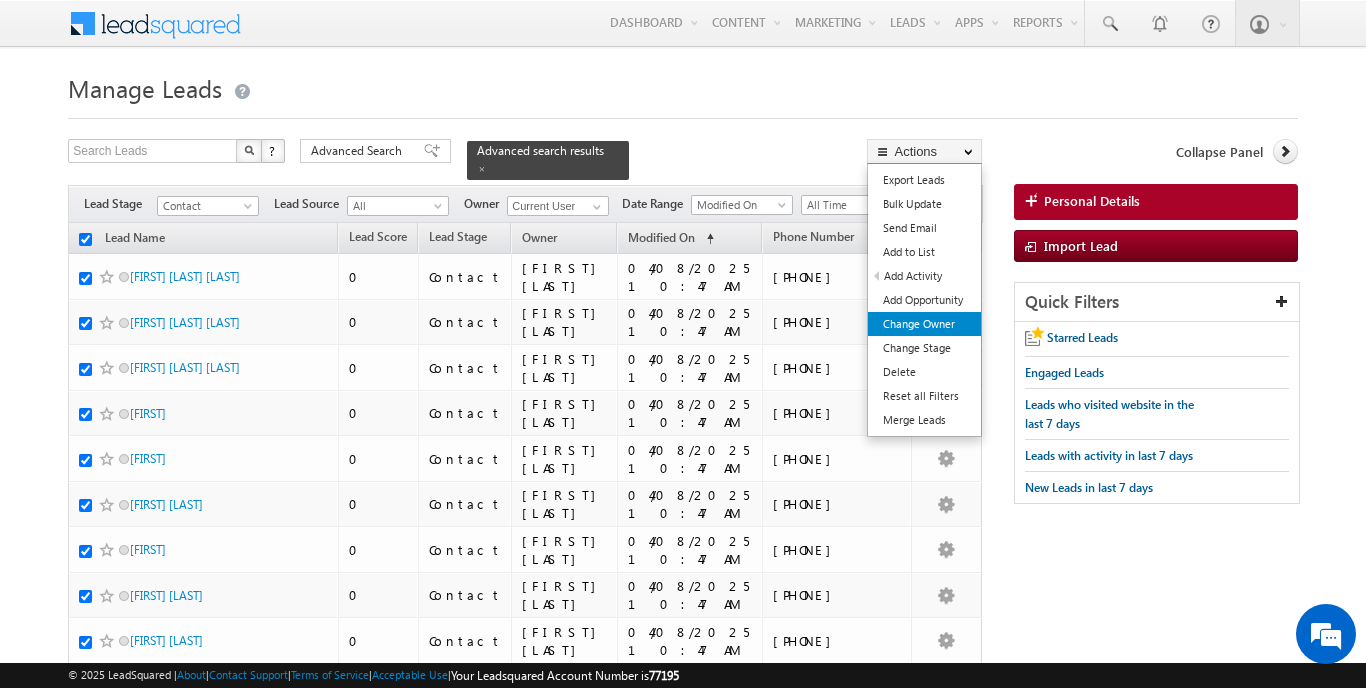 click on "Change Owner" at bounding box center (924, 324) 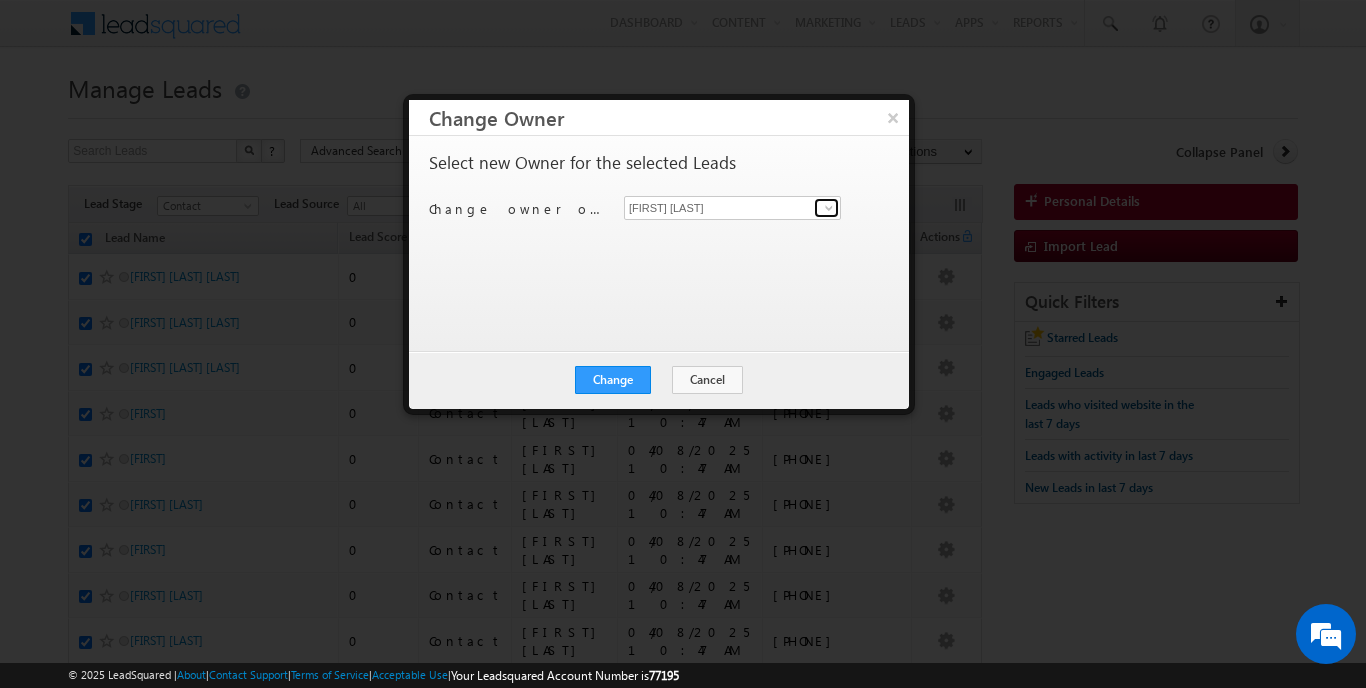 click at bounding box center (826, 208) 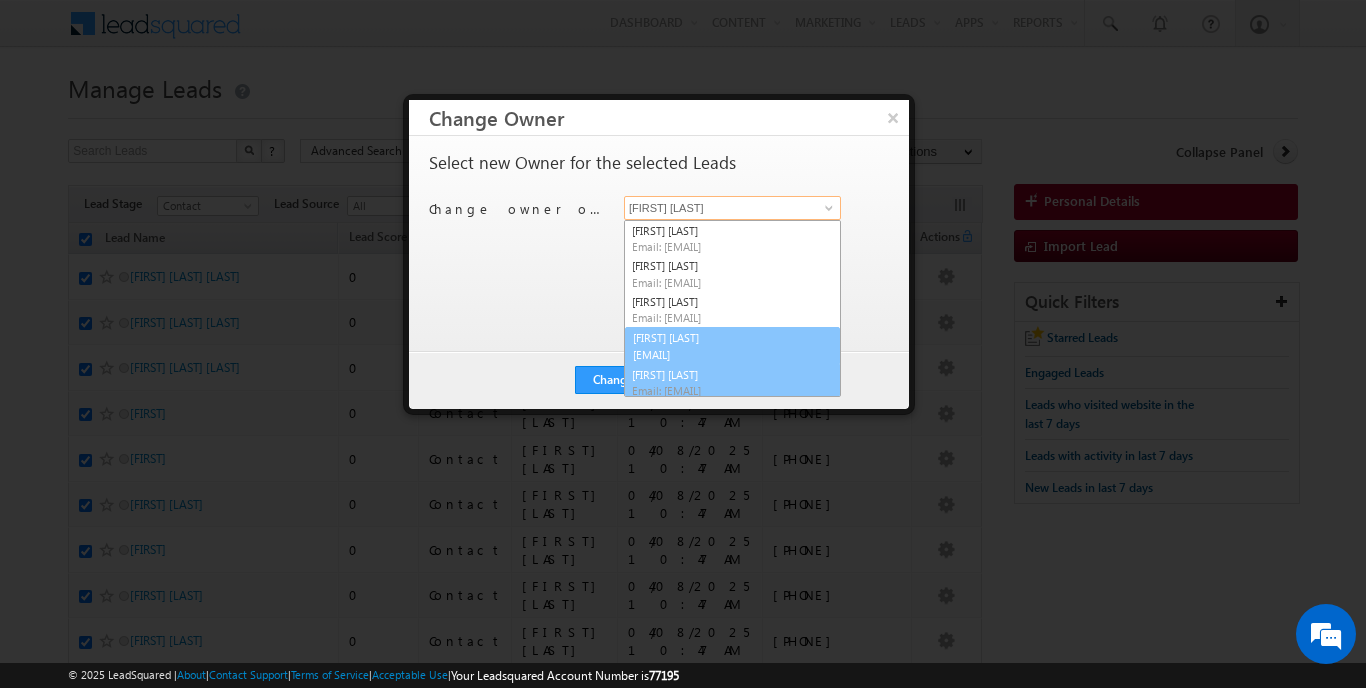scroll, scrollTop: 35, scrollLeft: 0, axis: vertical 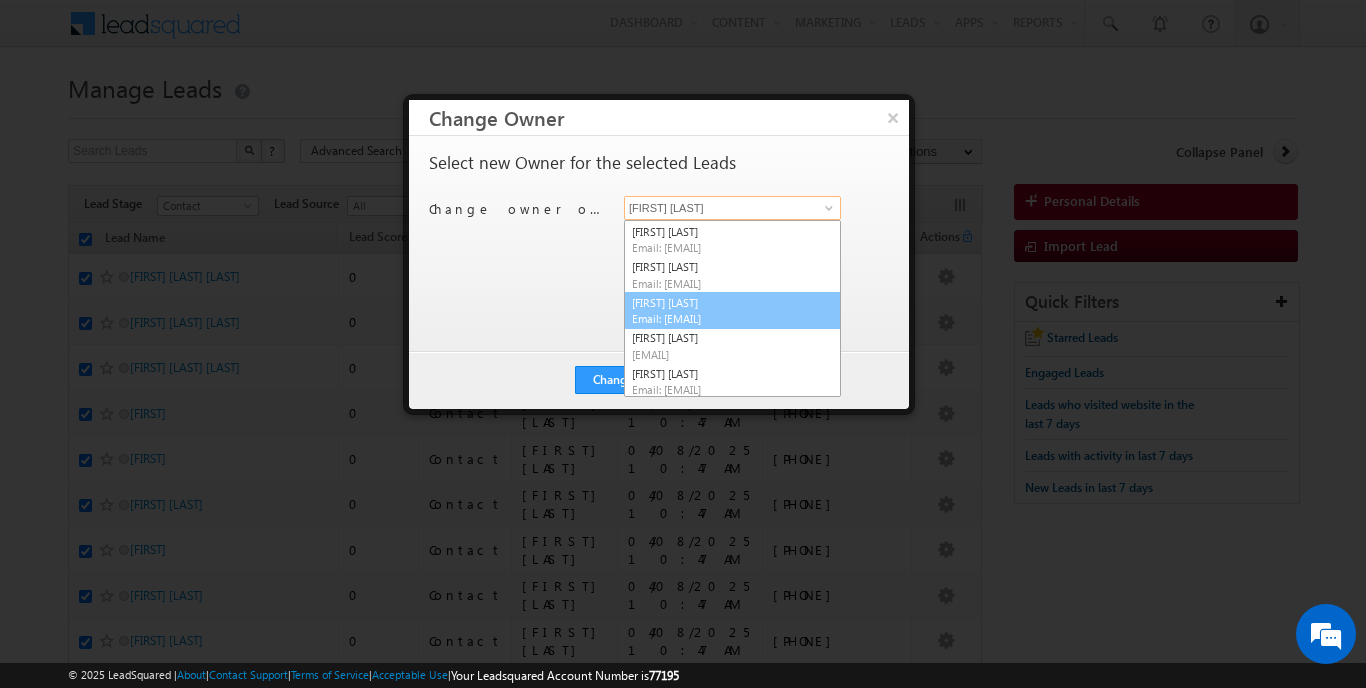 click on "Email: [EMAIL]" at bounding box center [722, 318] 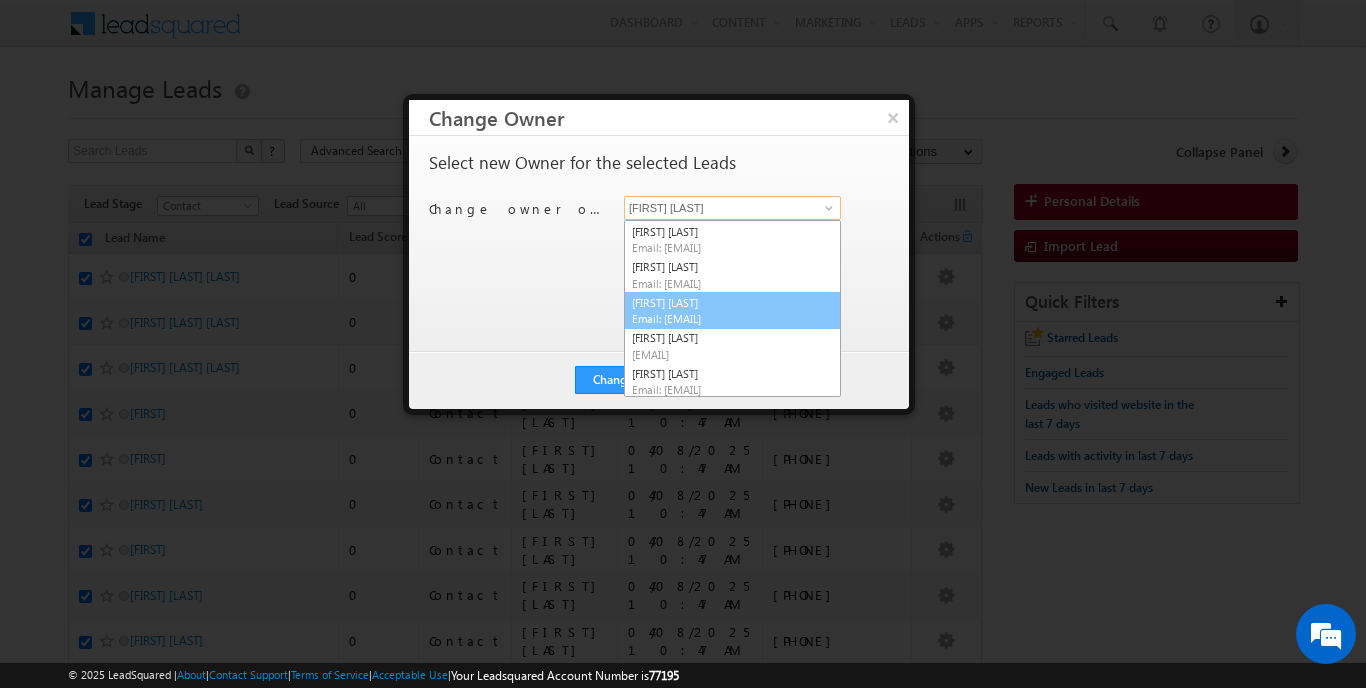 type on "[FIRST] [LAST]" 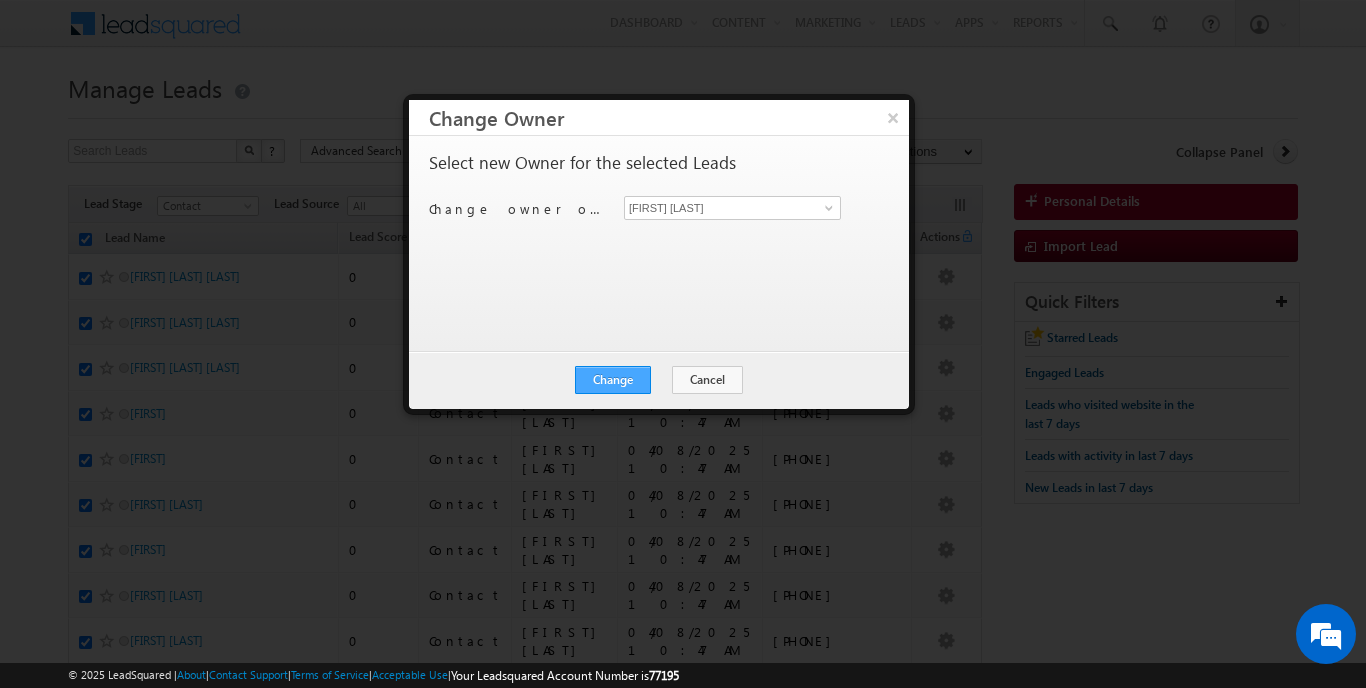 click on "Change" at bounding box center (613, 380) 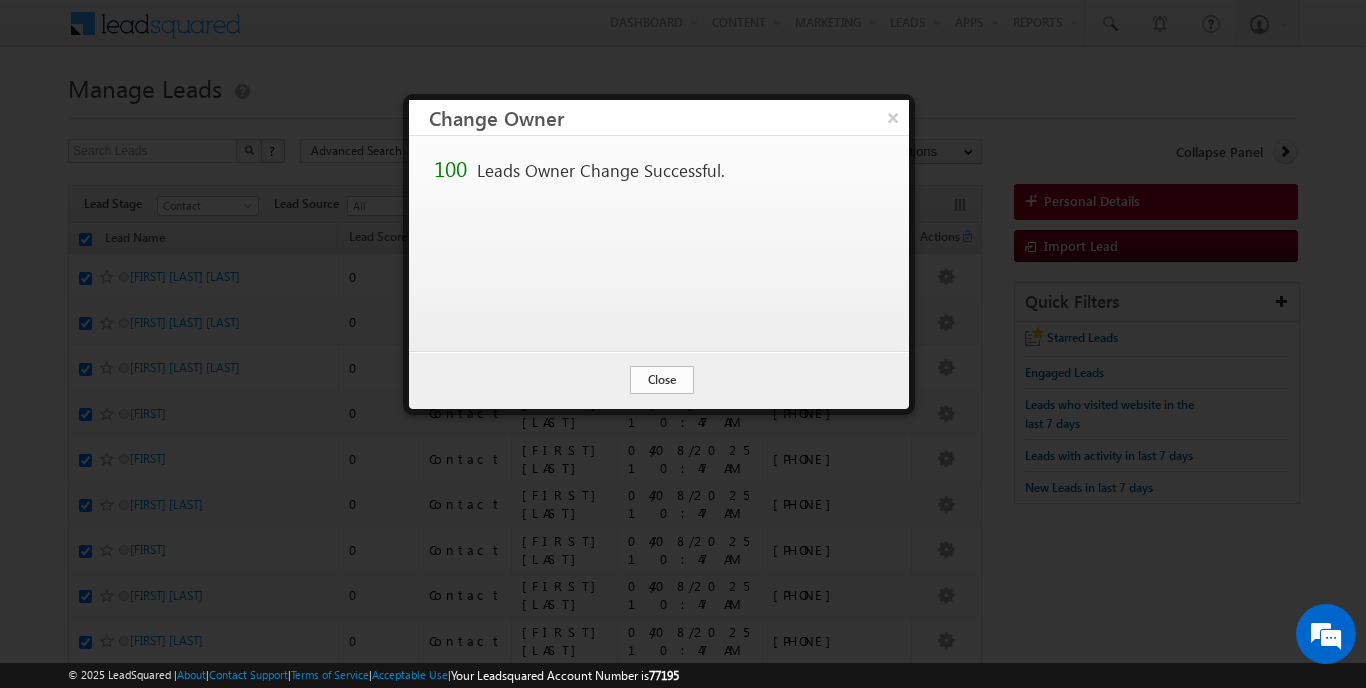 click on "Close" at bounding box center [662, 380] 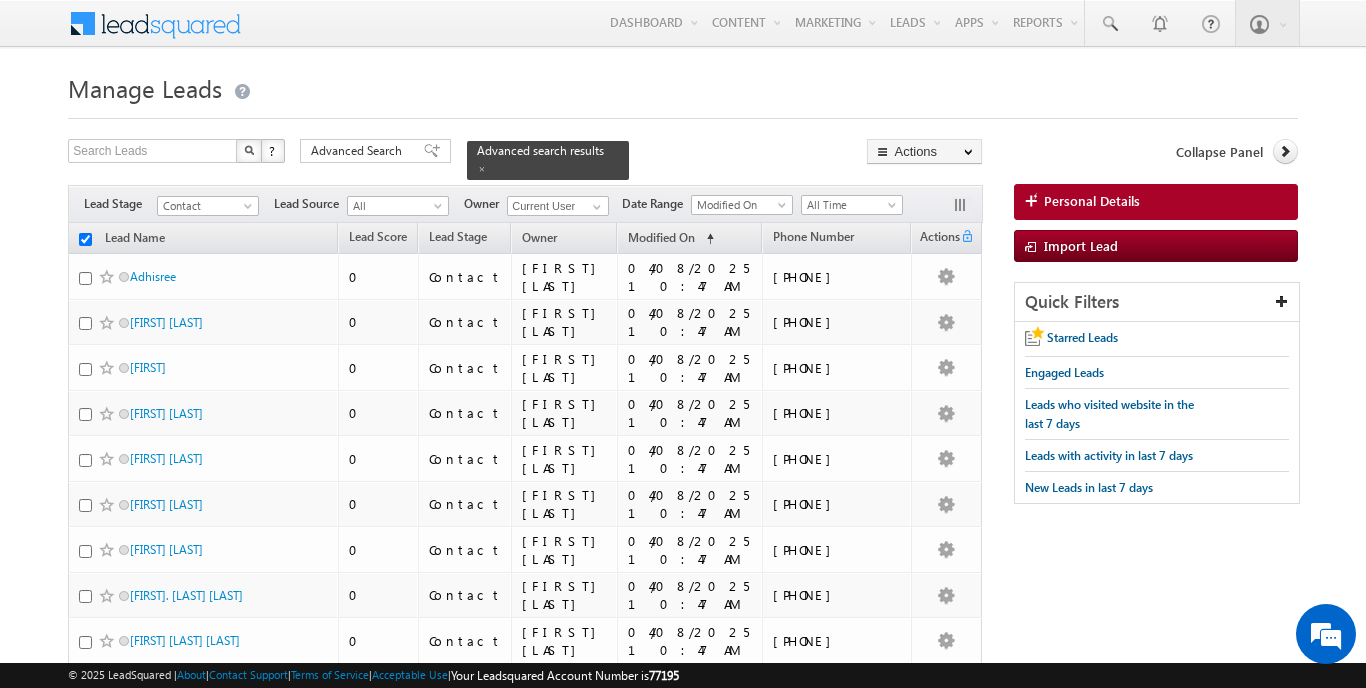 checkbox on "false" 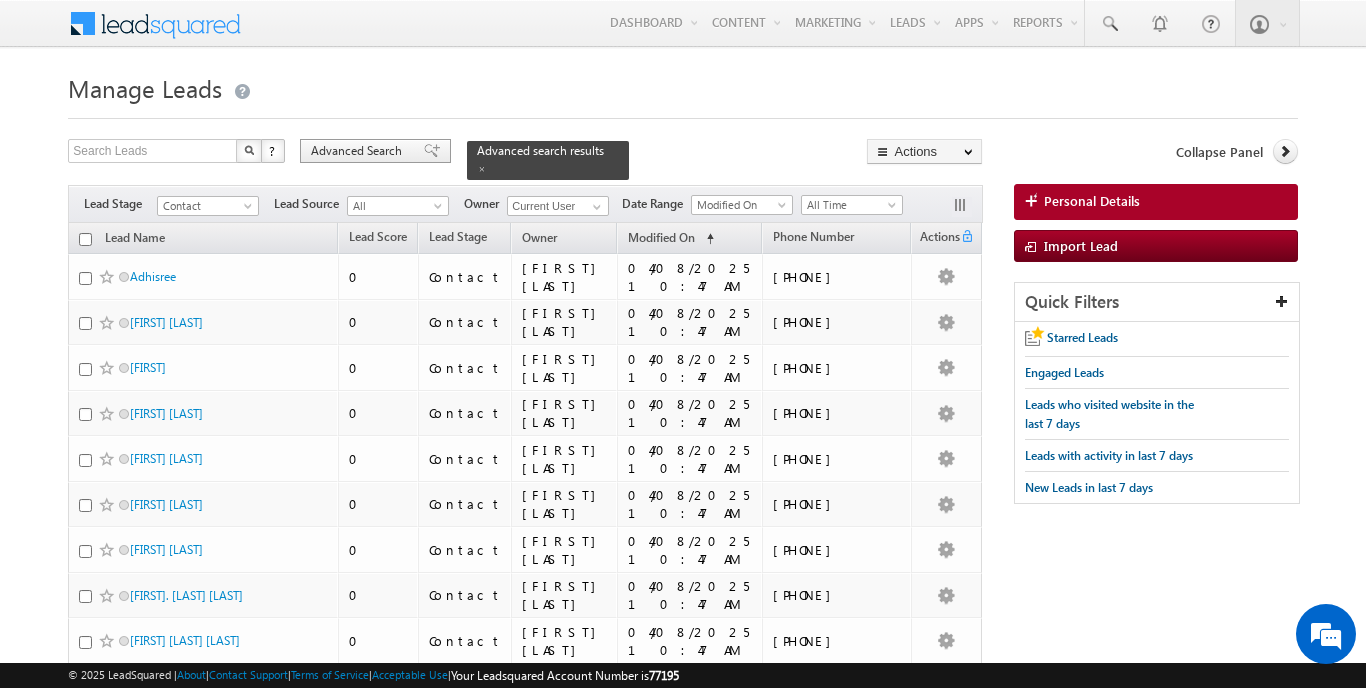 click on "Advanced Search" at bounding box center [359, 151] 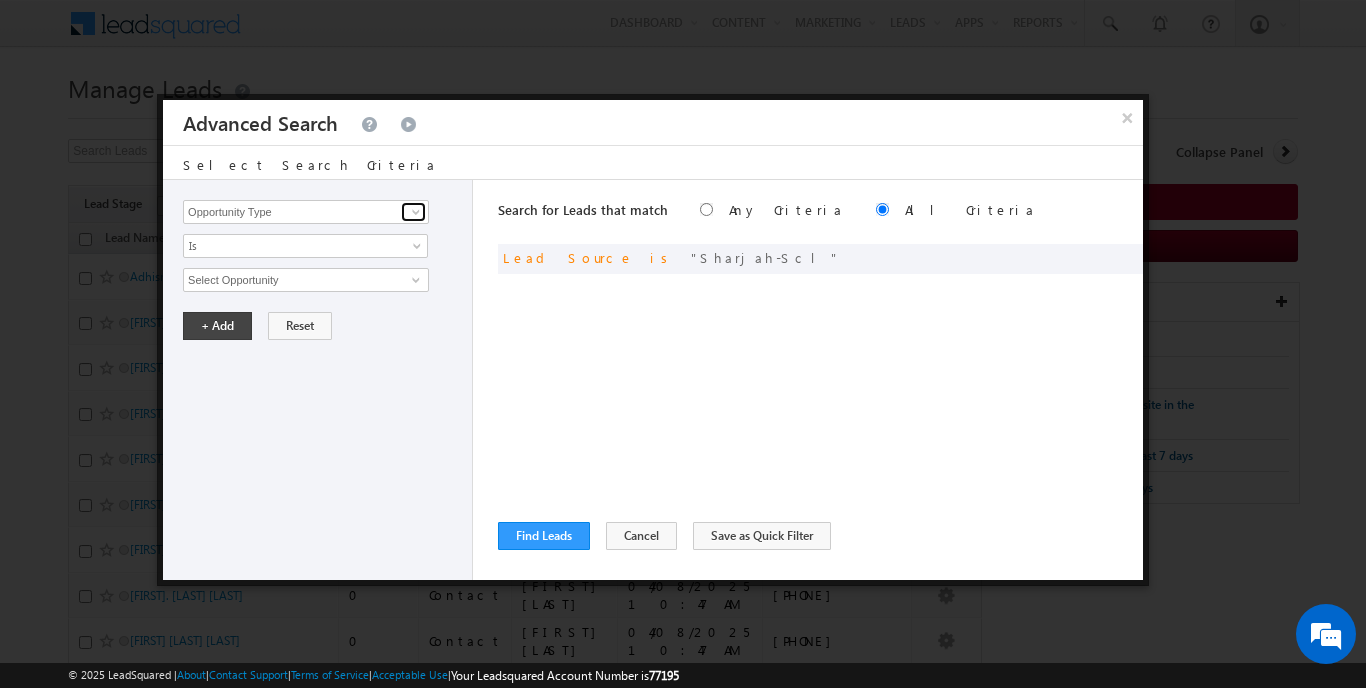 click at bounding box center (416, 212) 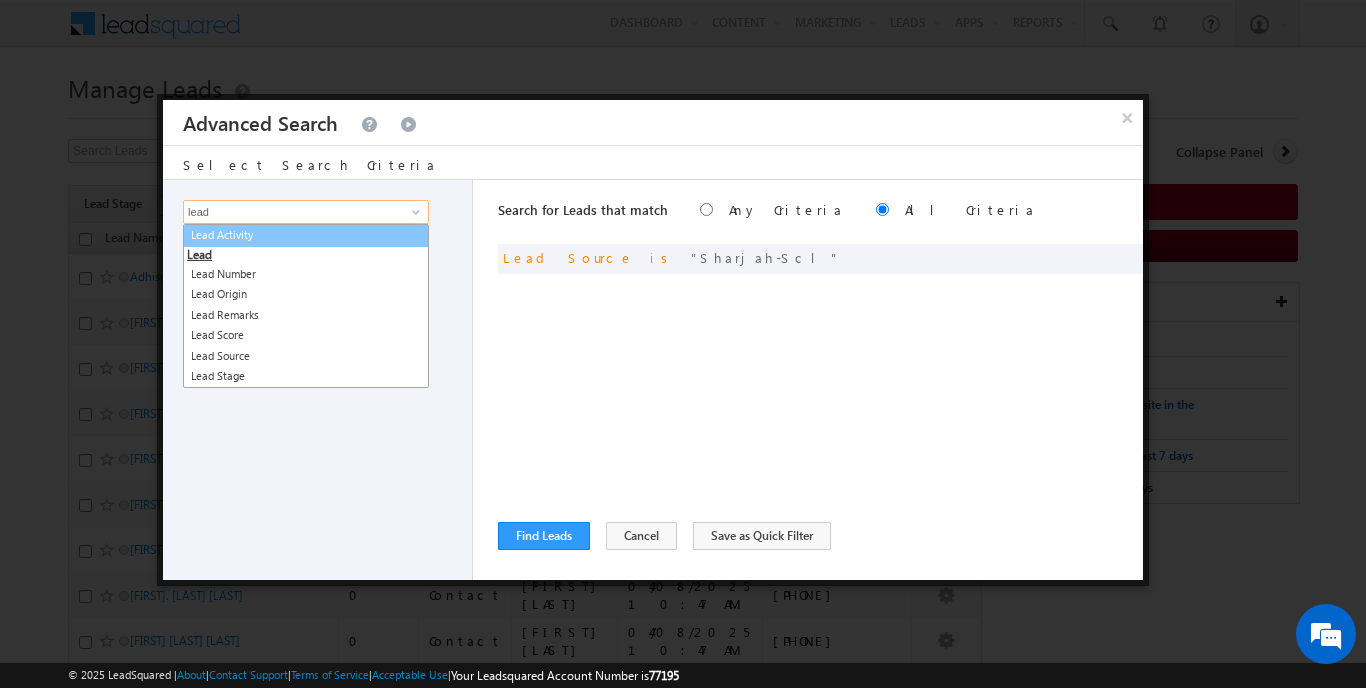 click on "Lead Activity" at bounding box center (306, 235) 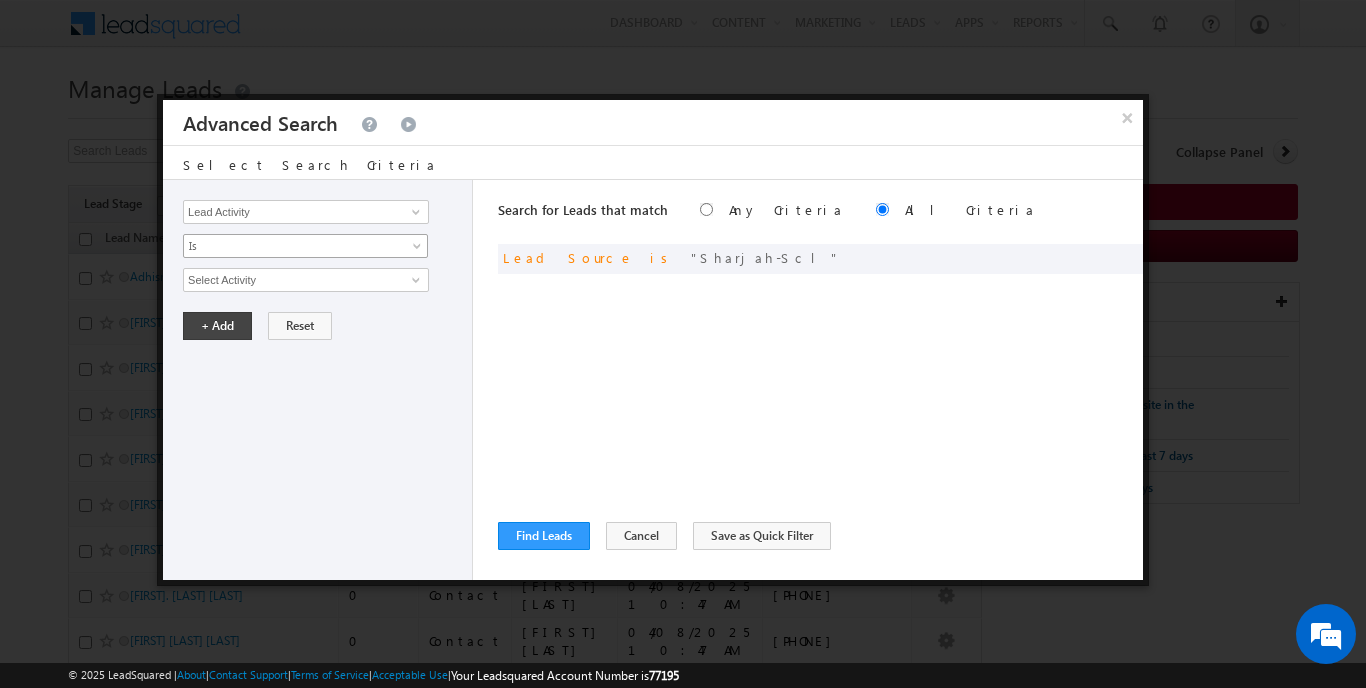 click on "Is" at bounding box center [292, 246] 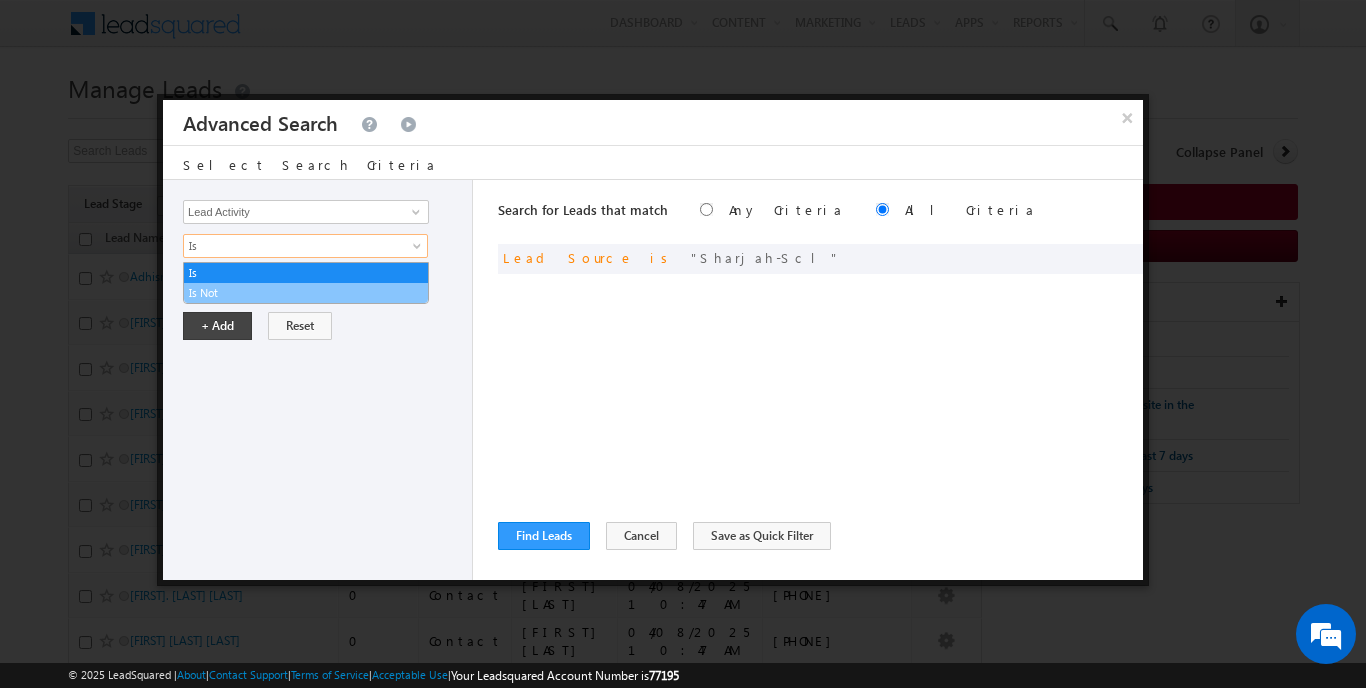 click on "Is Not" at bounding box center (306, 293) 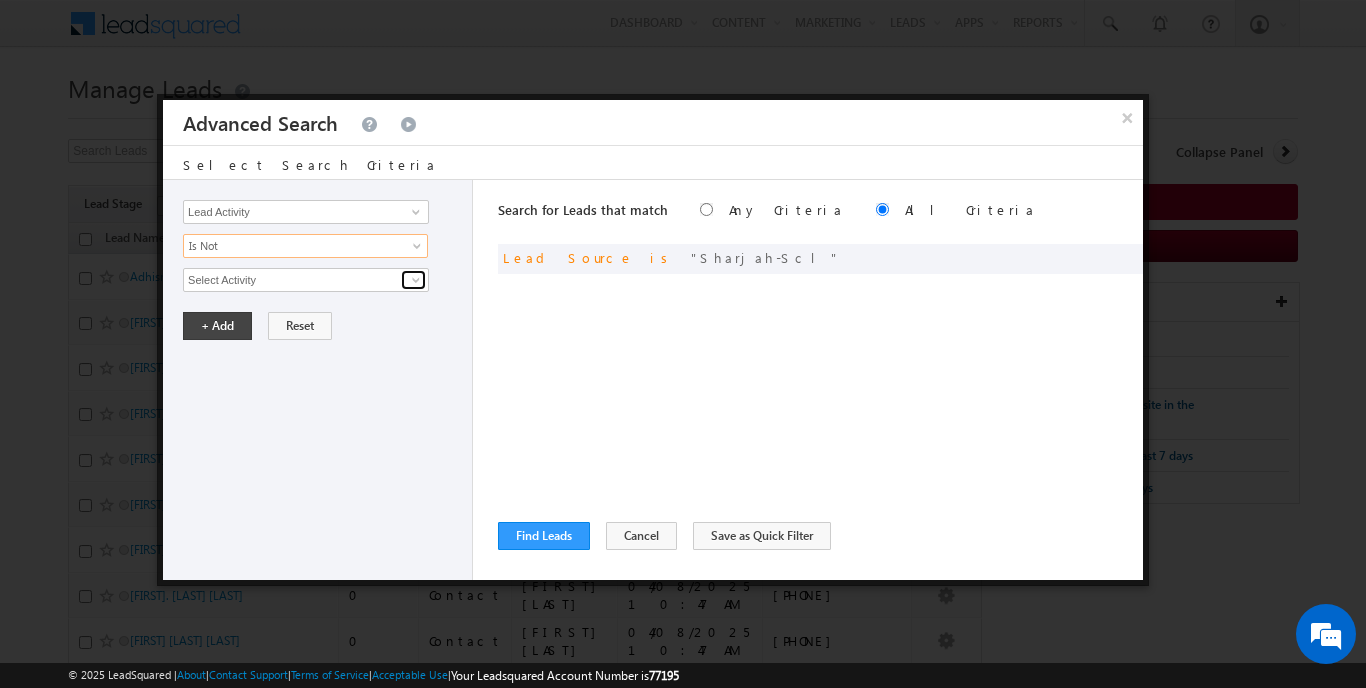 click at bounding box center (416, 280) 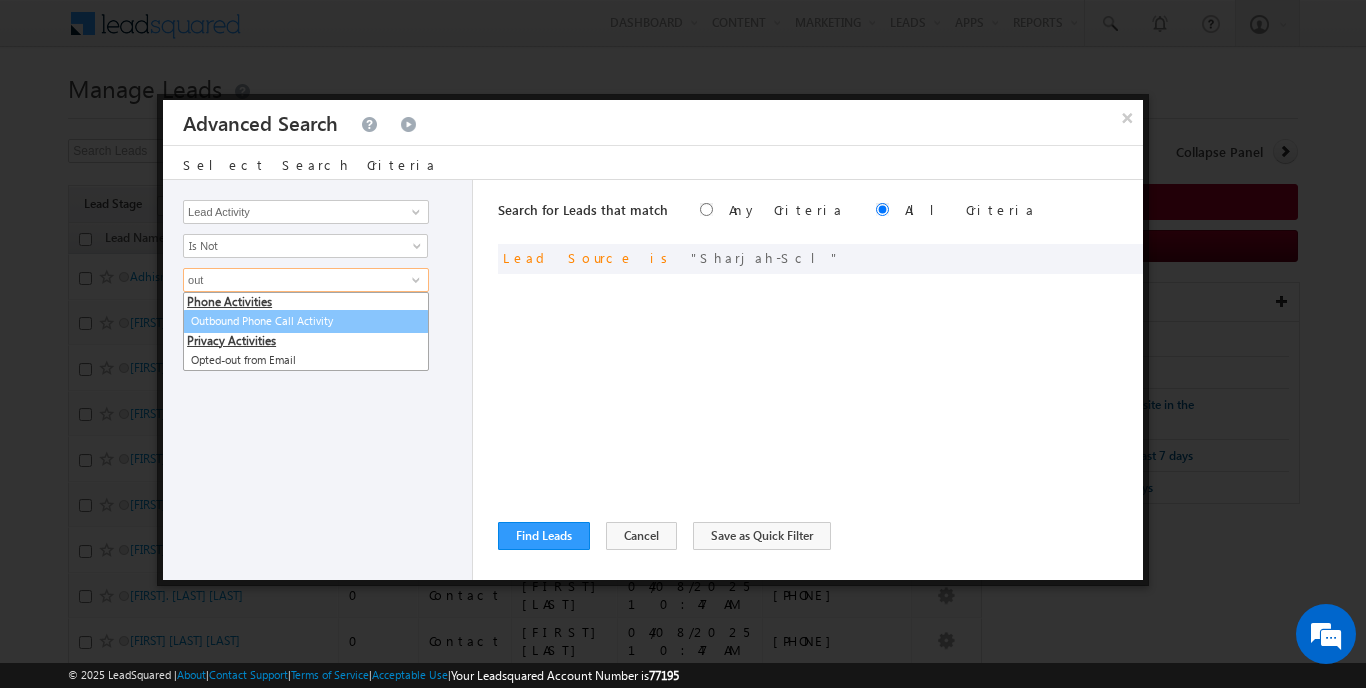 click on "Outbound Phone Call Activity" at bounding box center (306, 321) 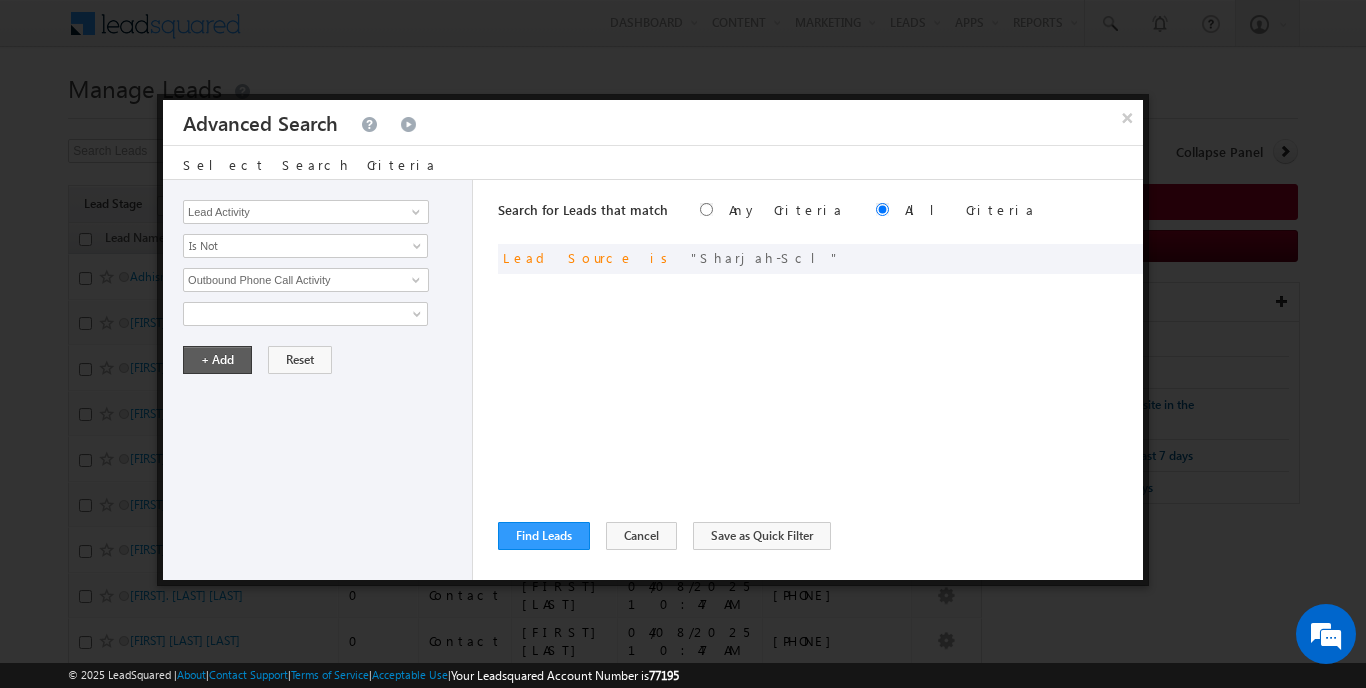 click on "+ Add" at bounding box center (217, 360) 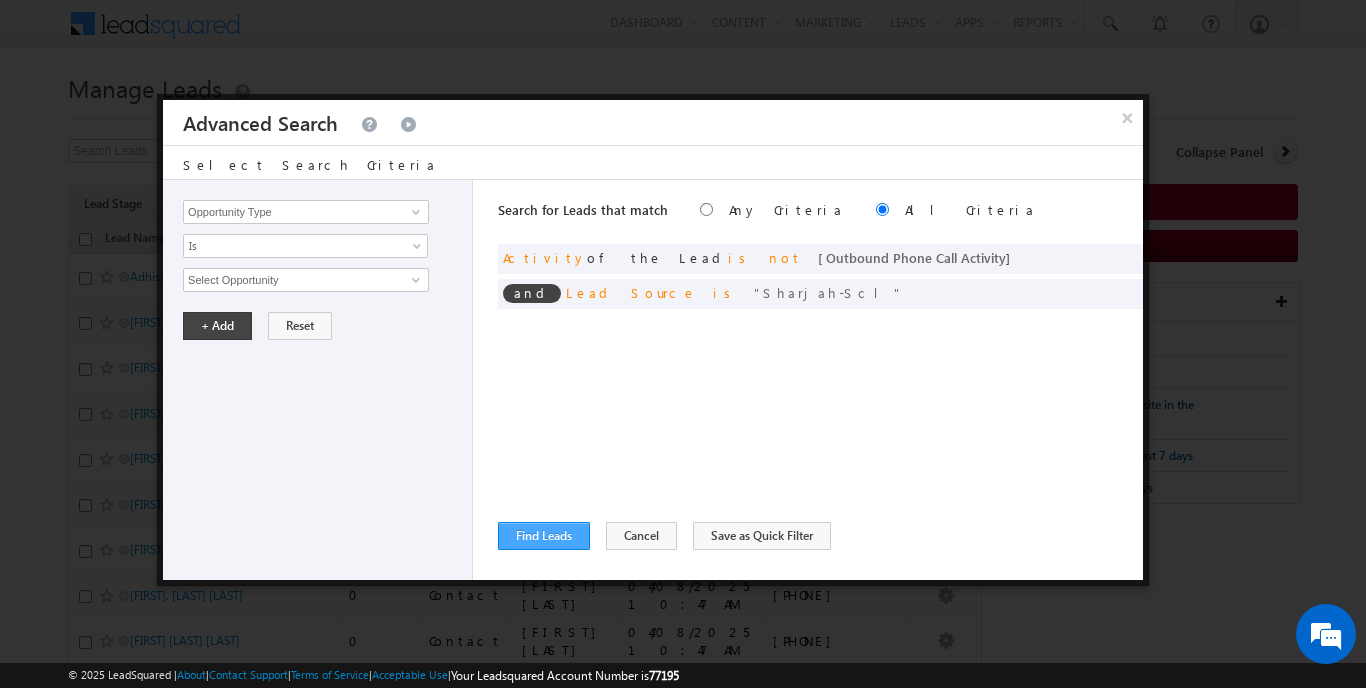 click on "Find Leads" at bounding box center (544, 536) 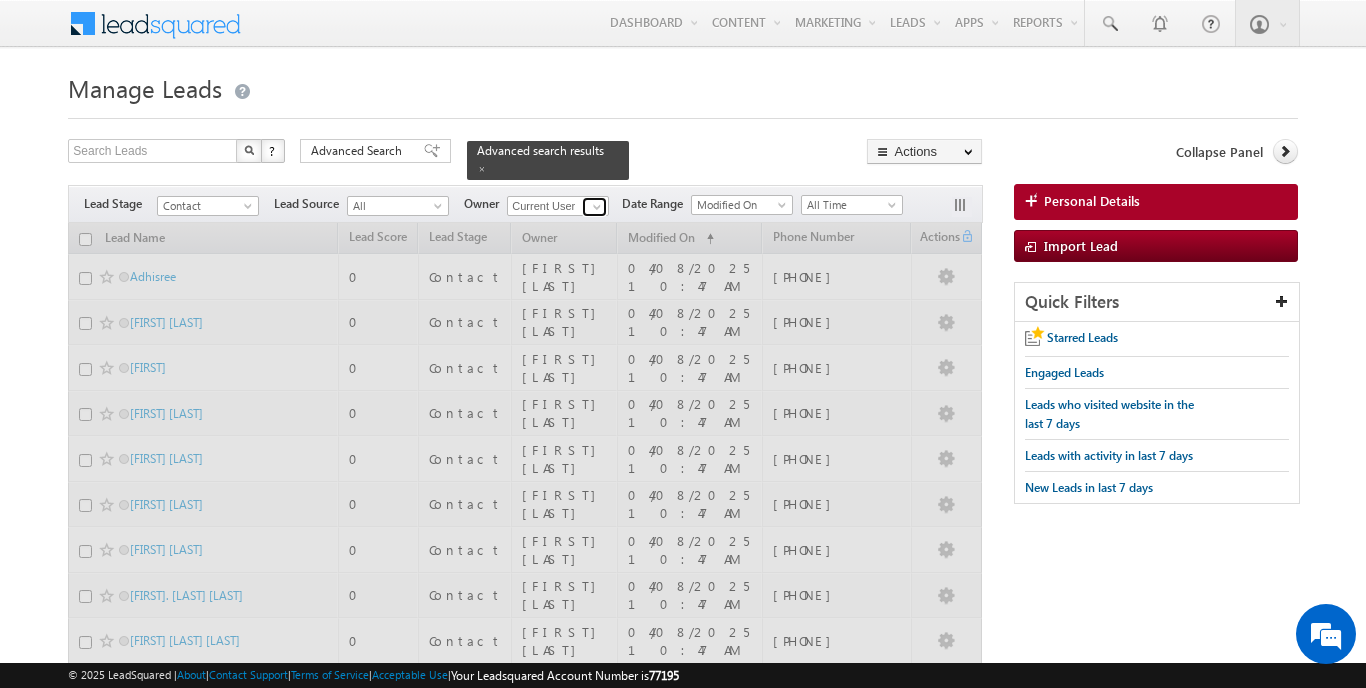 click at bounding box center (597, 207) 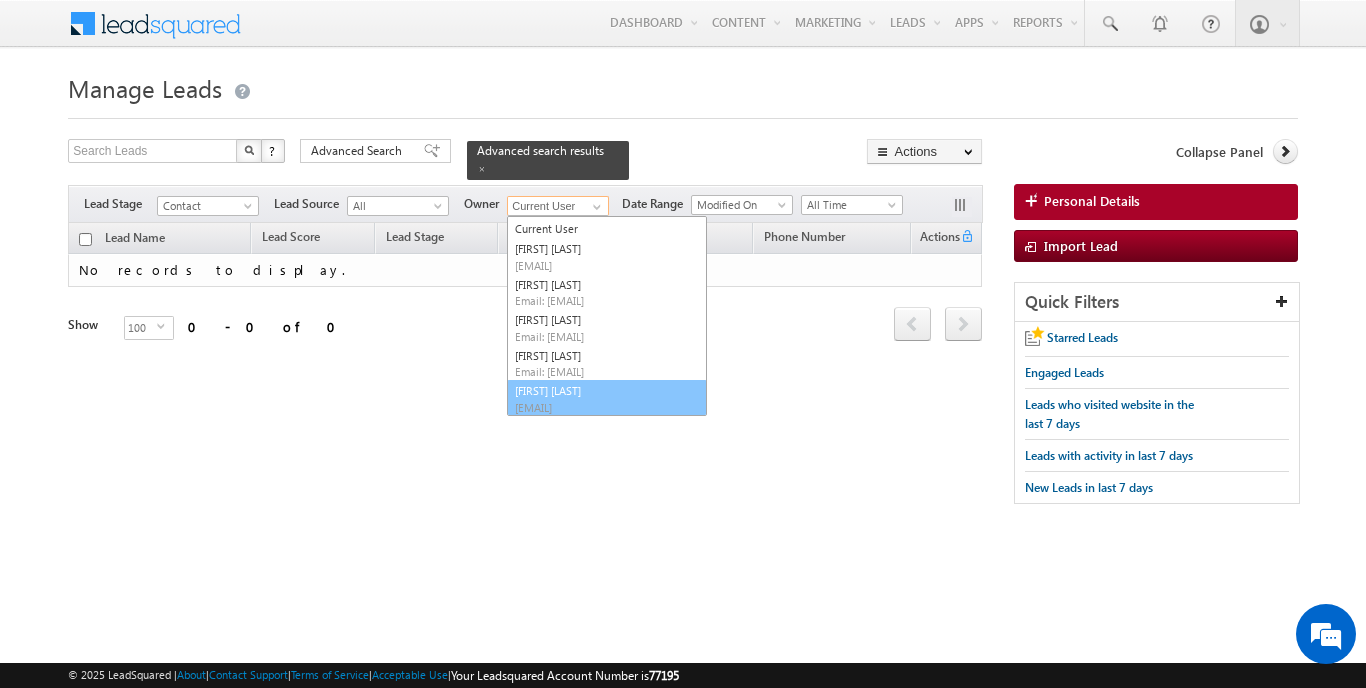 scroll, scrollTop: 53, scrollLeft: 0, axis: vertical 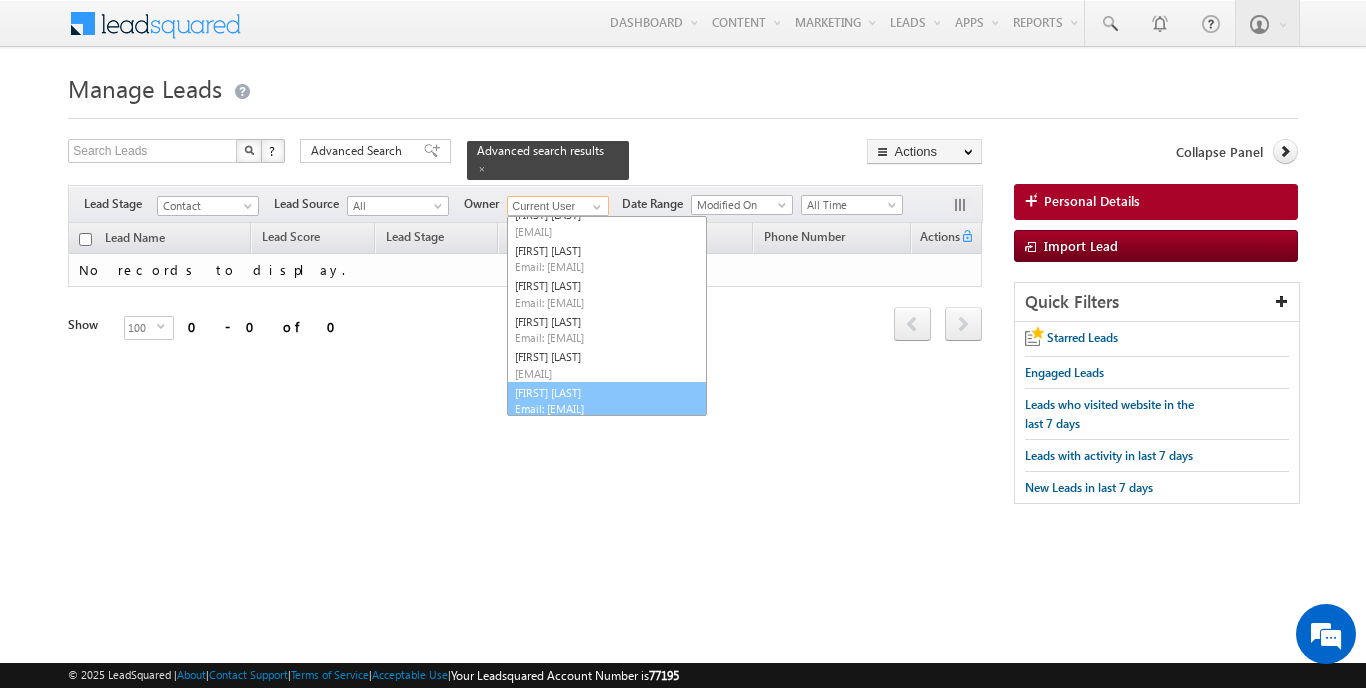 click on "[FIRST] [LAST] [EMAIL]" at bounding box center [607, 401] 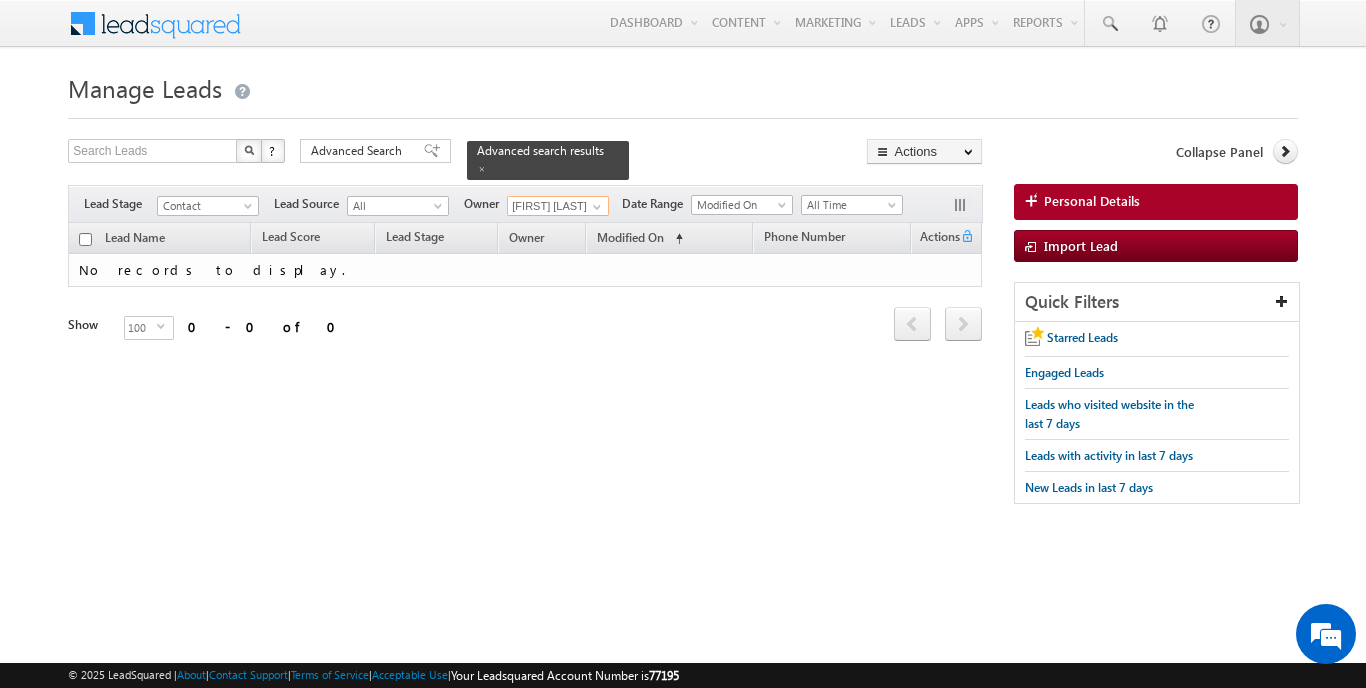 scroll, scrollTop: 0, scrollLeft: 0, axis: both 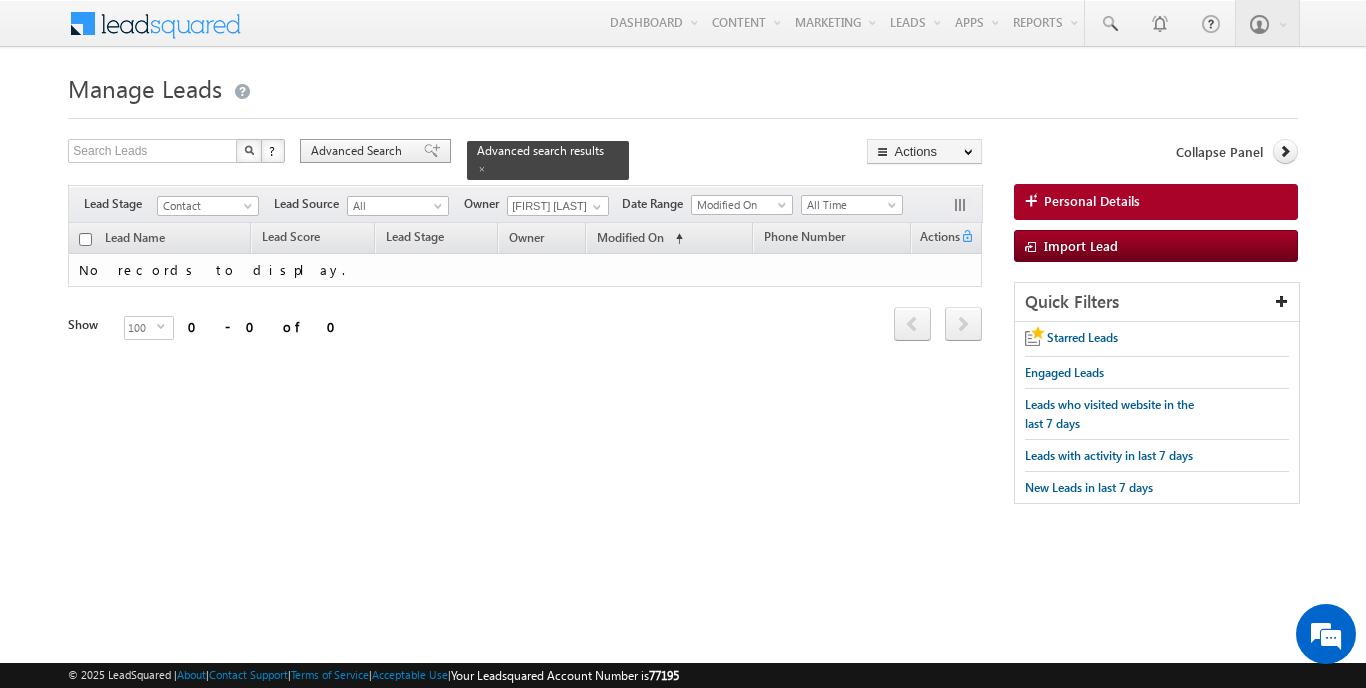 click on "Advanced Search" at bounding box center (359, 151) 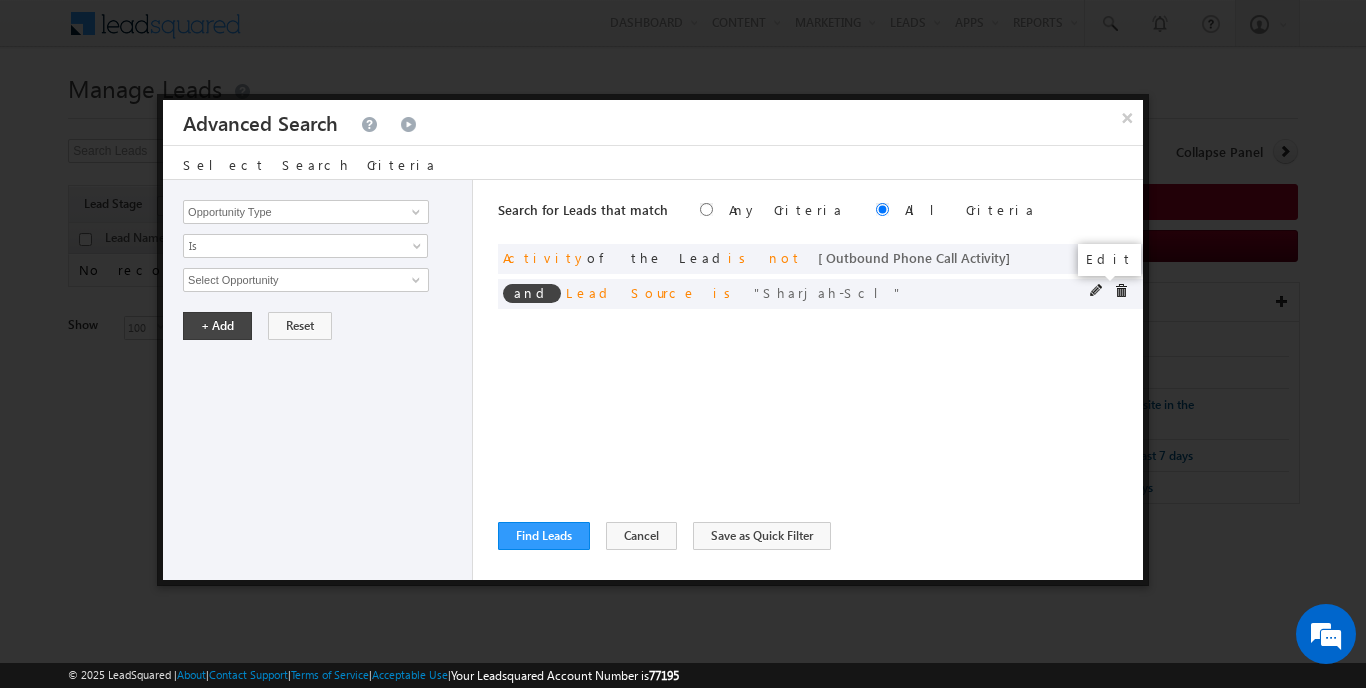 click at bounding box center [1097, 291] 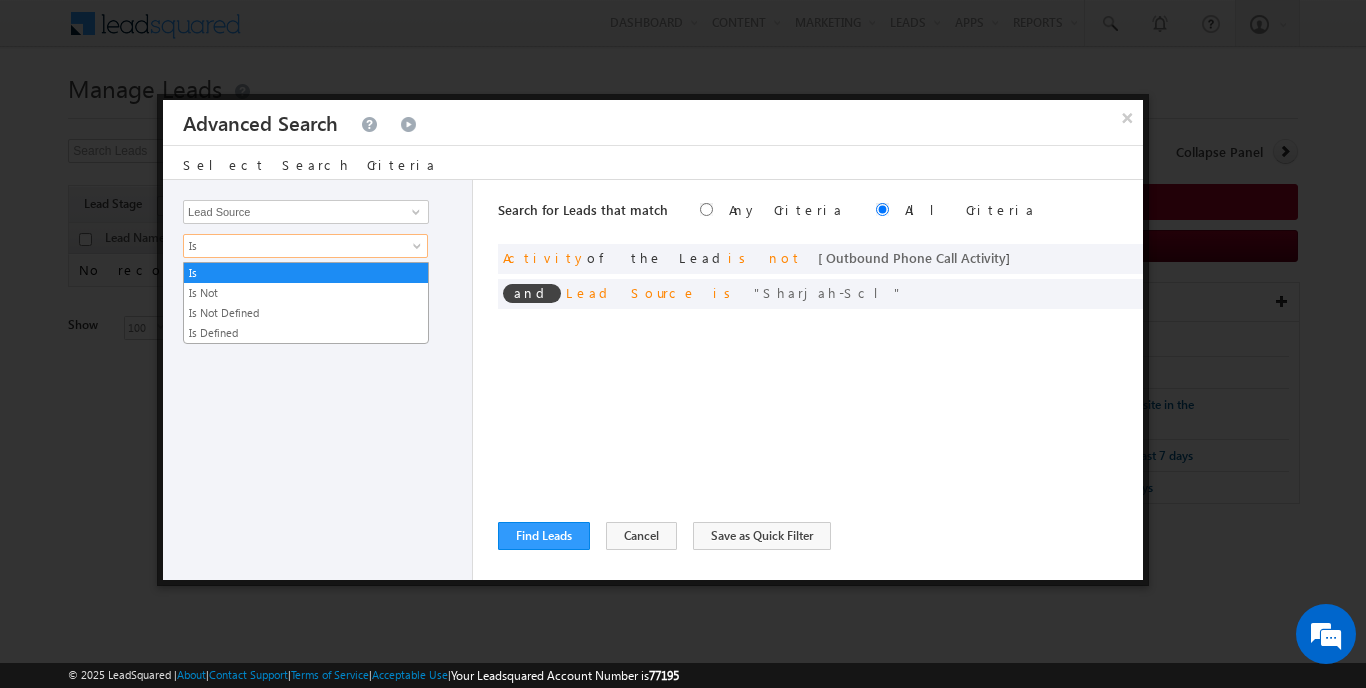 click on "Is" at bounding box center [292, 246] 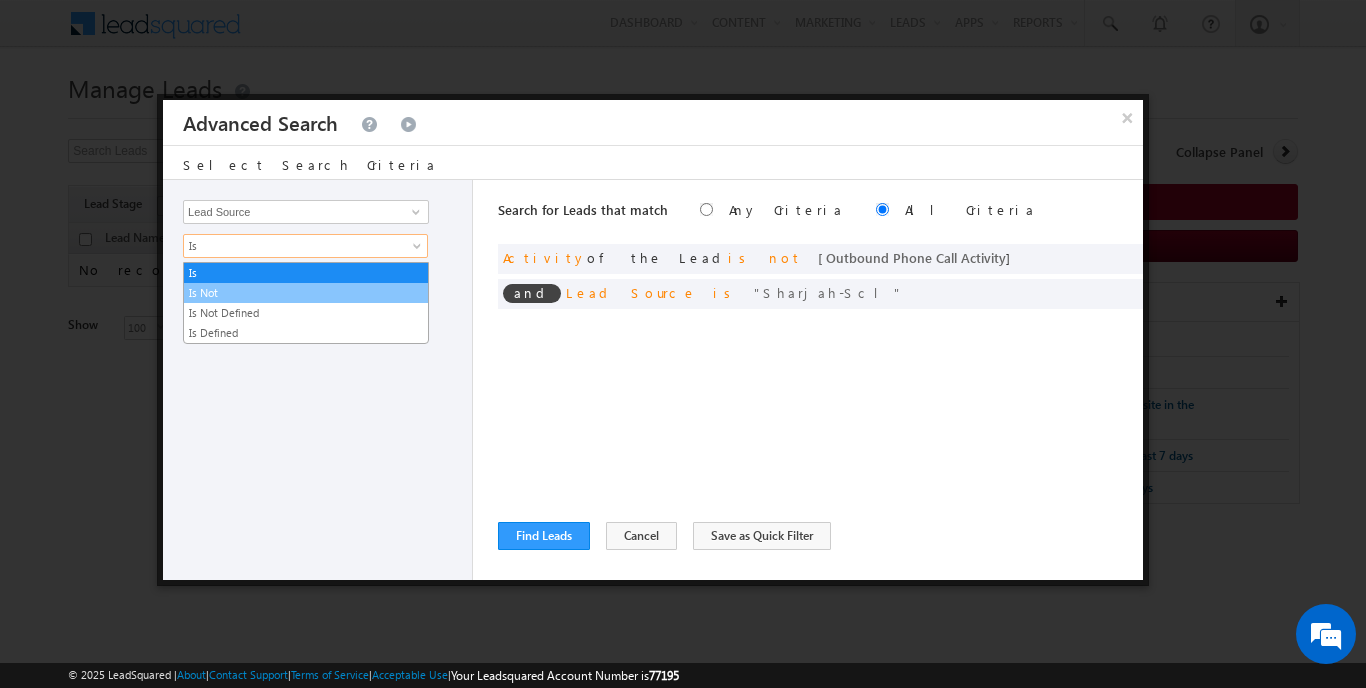 click on "Is Not" at bounding box center (306, 293) 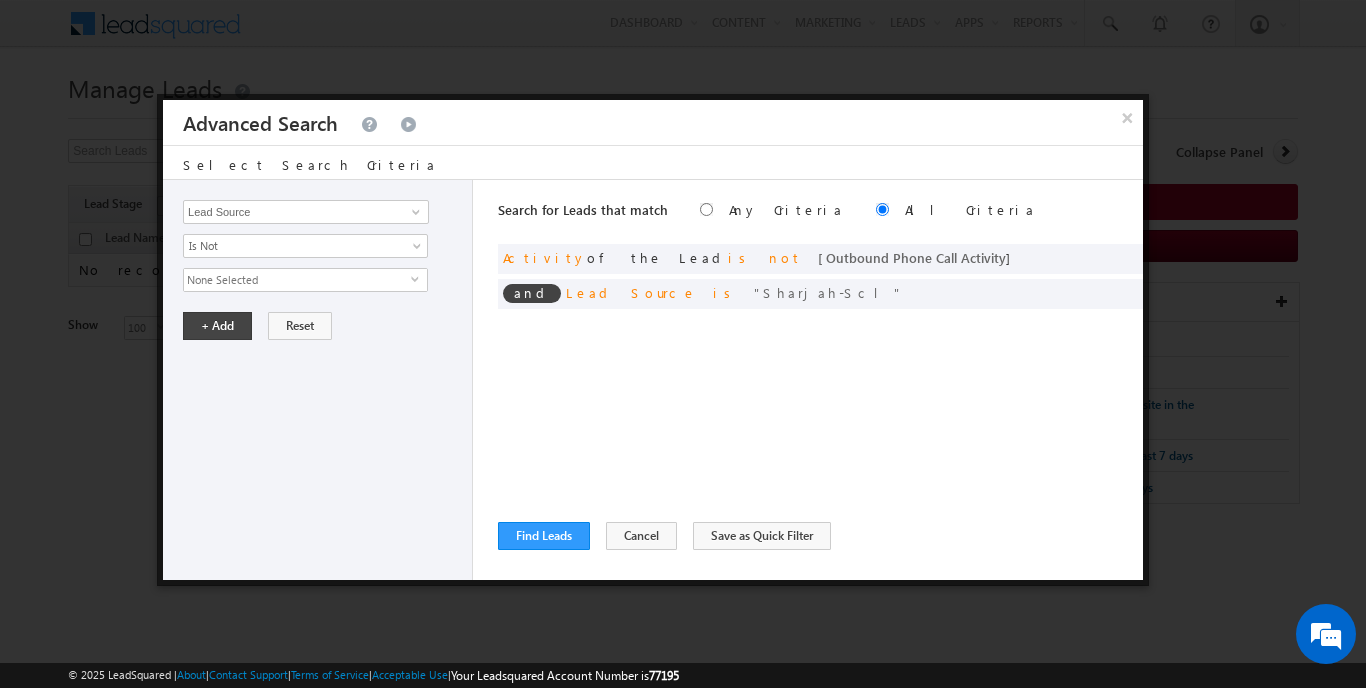 click on "None Selected" at bounding box center (297, 280) 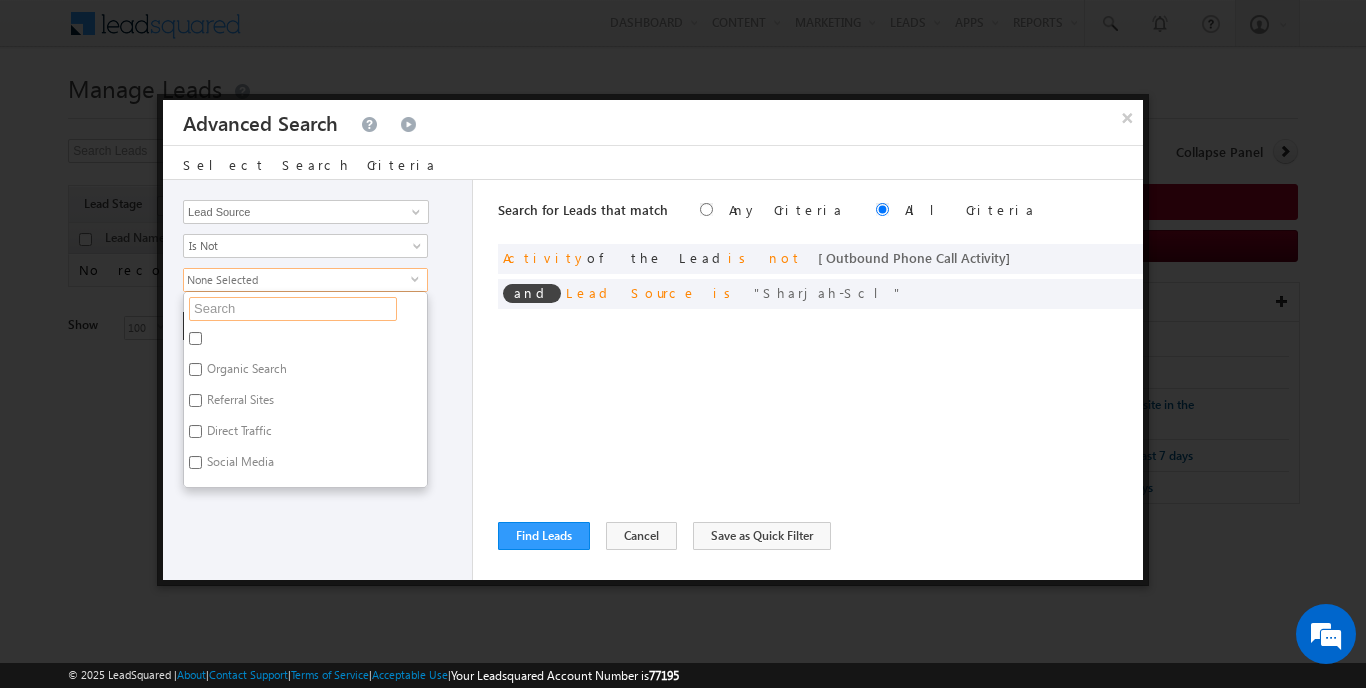 click at bounding box center [293, 309] 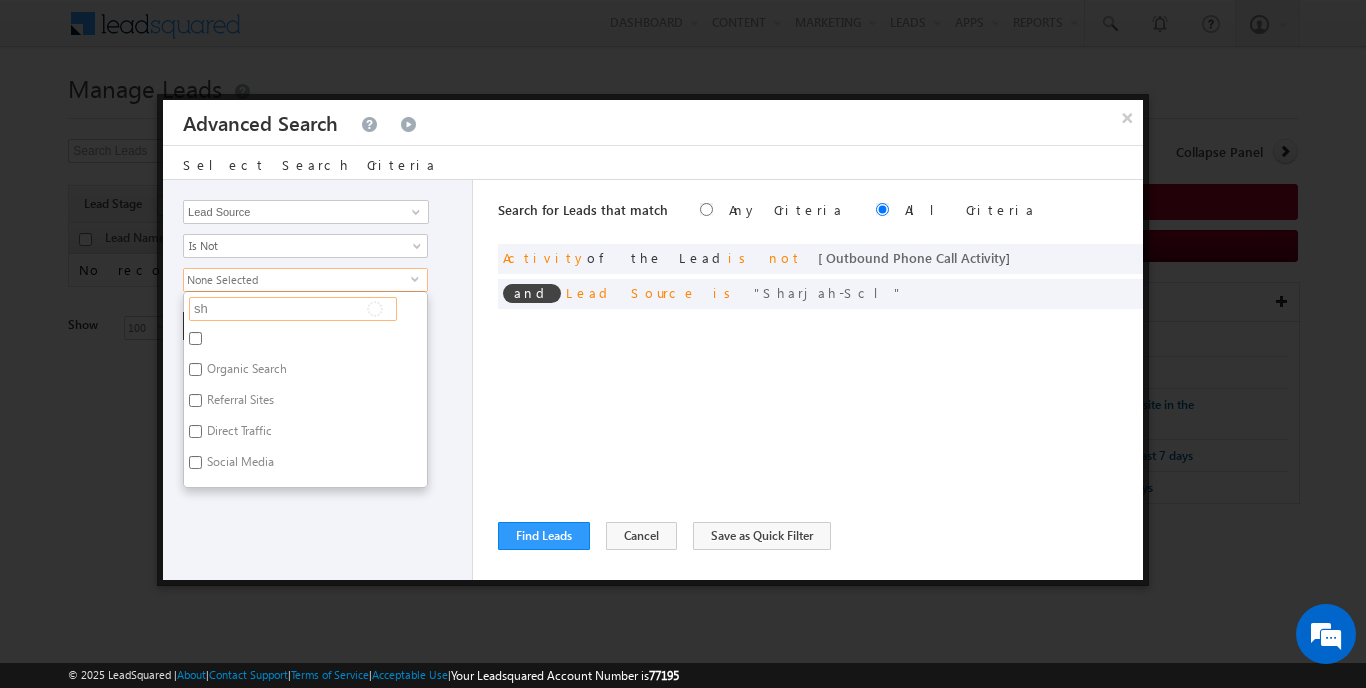 type on "sha" 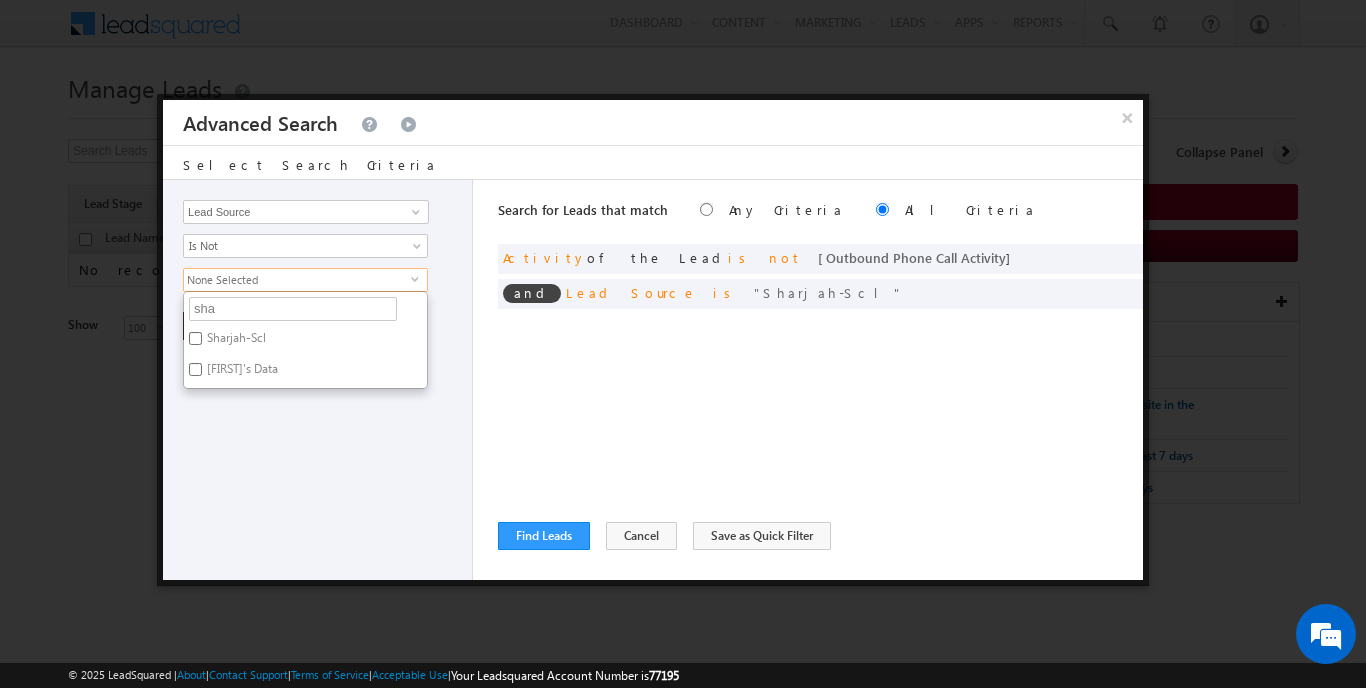 type on "[FIRST]" 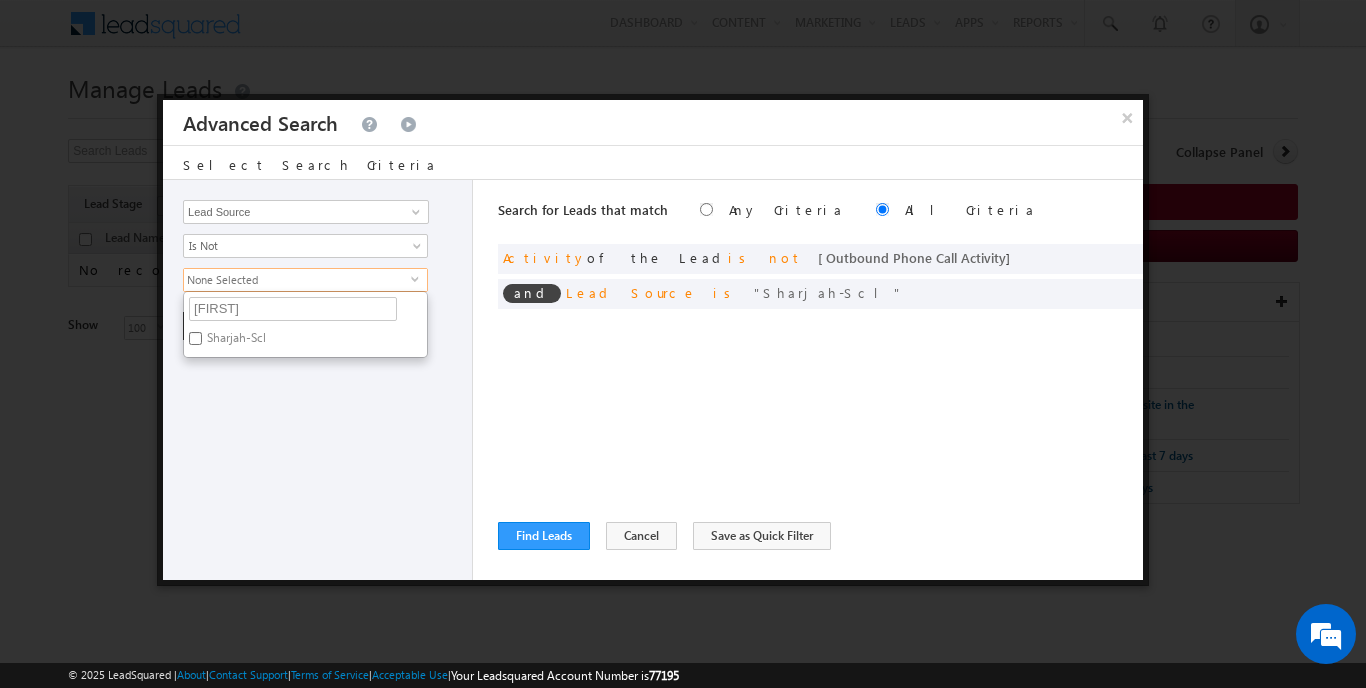 click on "Sharjah-Scl" at bounding box center [235, 341] 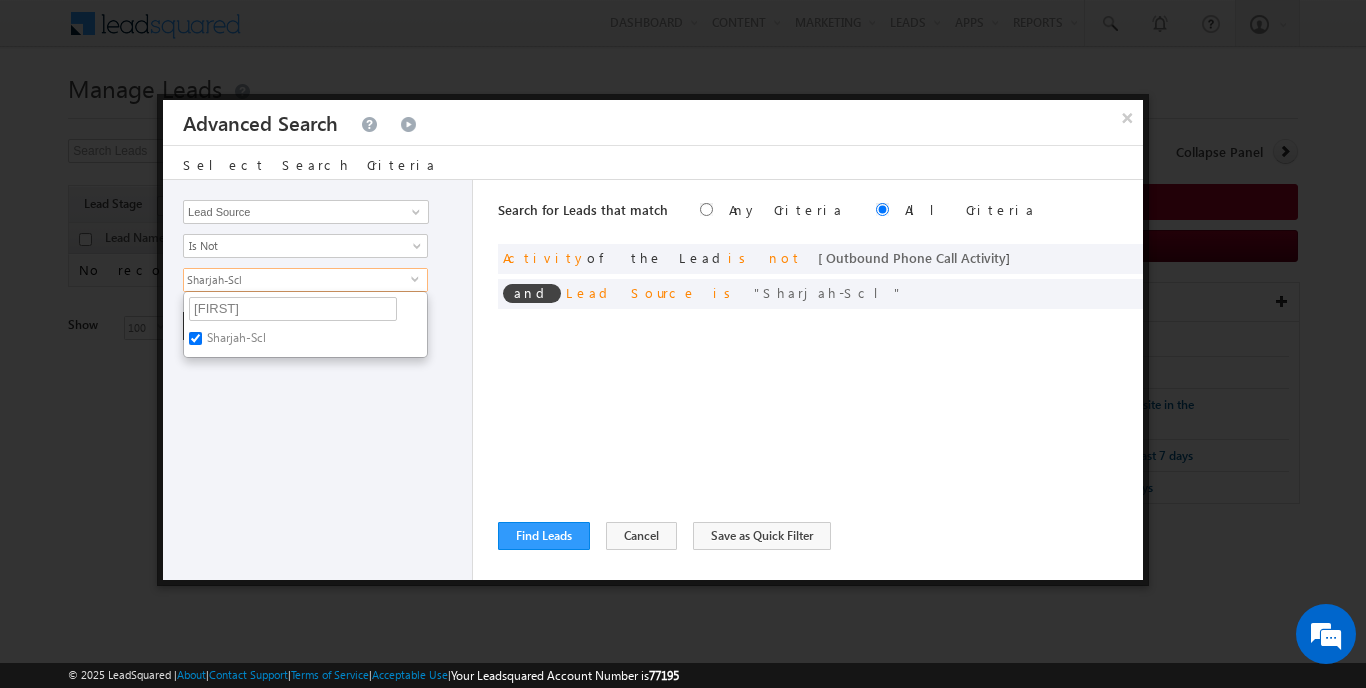 click on "Opportunity Type Lead Activity Task Sales Group  Prospect Id Address 1 Address 2 AML - File Booking Form - File Budget Building Name Buyer Persona Campaign Name Caste City Client Type Company Contact Stage Conversion Referrer URL Country Created By Id Created On Current Opt In Status Customer Type Developer DNCR Status Do Not Call Do Not Email Do Not SMS Do Not Track Do you want to invest in dubai Email Emirate Emirates ID - File Engagement Score Father Name First Name Focus Project Form Name Grade Job Title Last Activity Last Activity Date Last Name Last Opt In Email Sent Date Latitude Lead Number Lead Origin Lead Remarks Lead Score Lead Source Lead Stage Longitude Master Project meet your team Date Meeting Done Date  Meeting Location Mobile Number Modified By Id Modified On Nationality Not Picked counter Notes Opt In Date Opt In Details Order Value Owner Passport - File Phone Number Plot Area Possession Procedure Name Project Project Name Project Suggested Qualify follow up" at bounding box center (318, 380) 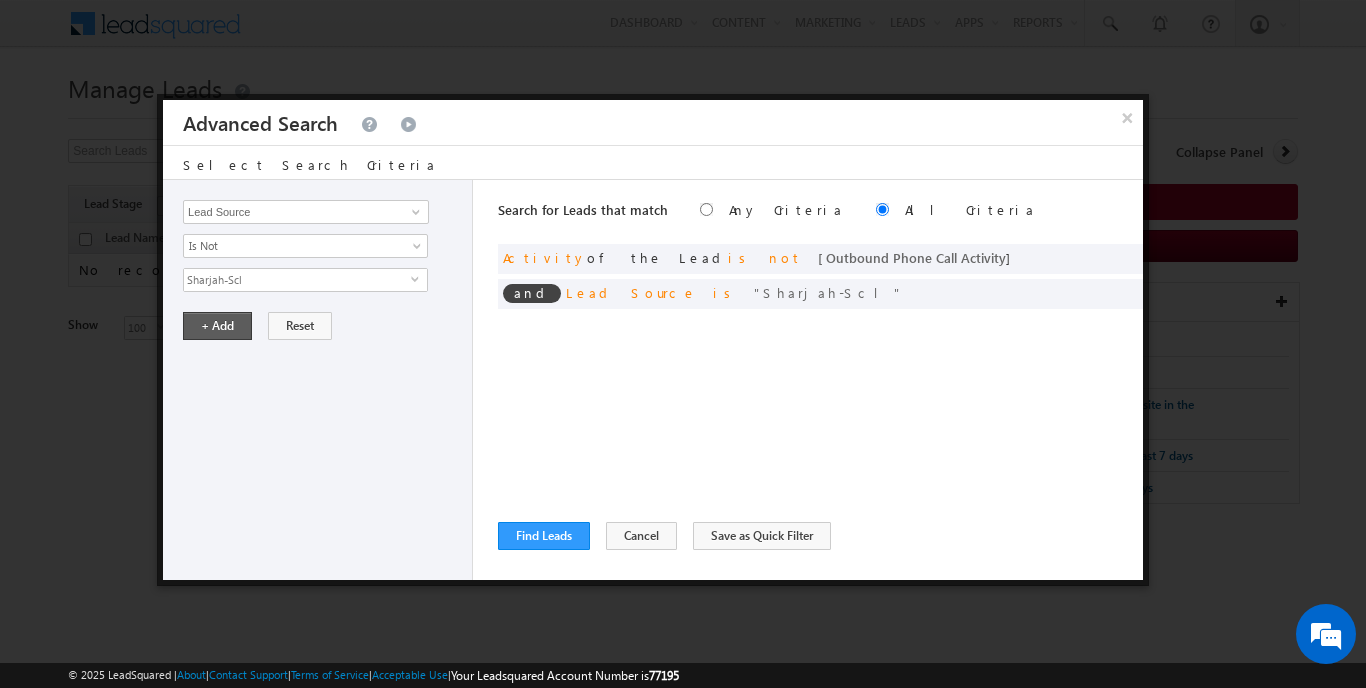 click on "+ Add" at bounding box center (217, 326) 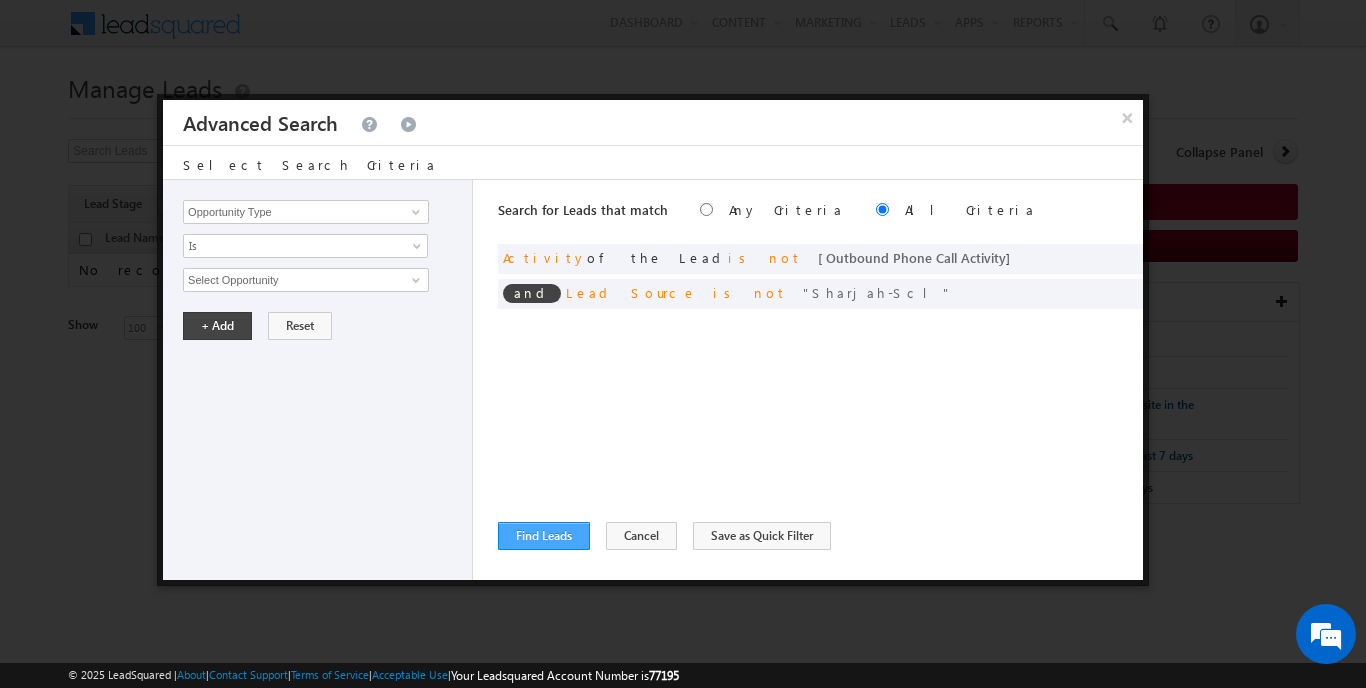 click on "Find Leads" at bounding box center [544, 536] 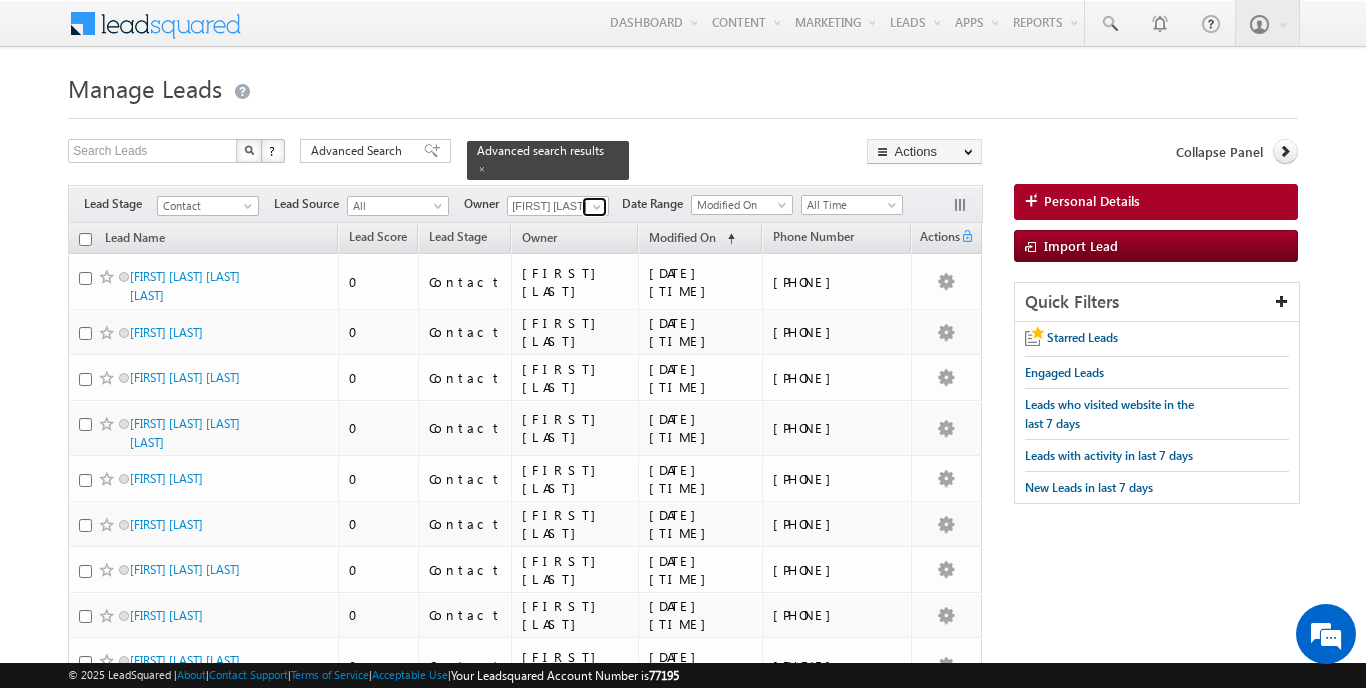 click at bounding box center (597, 207) 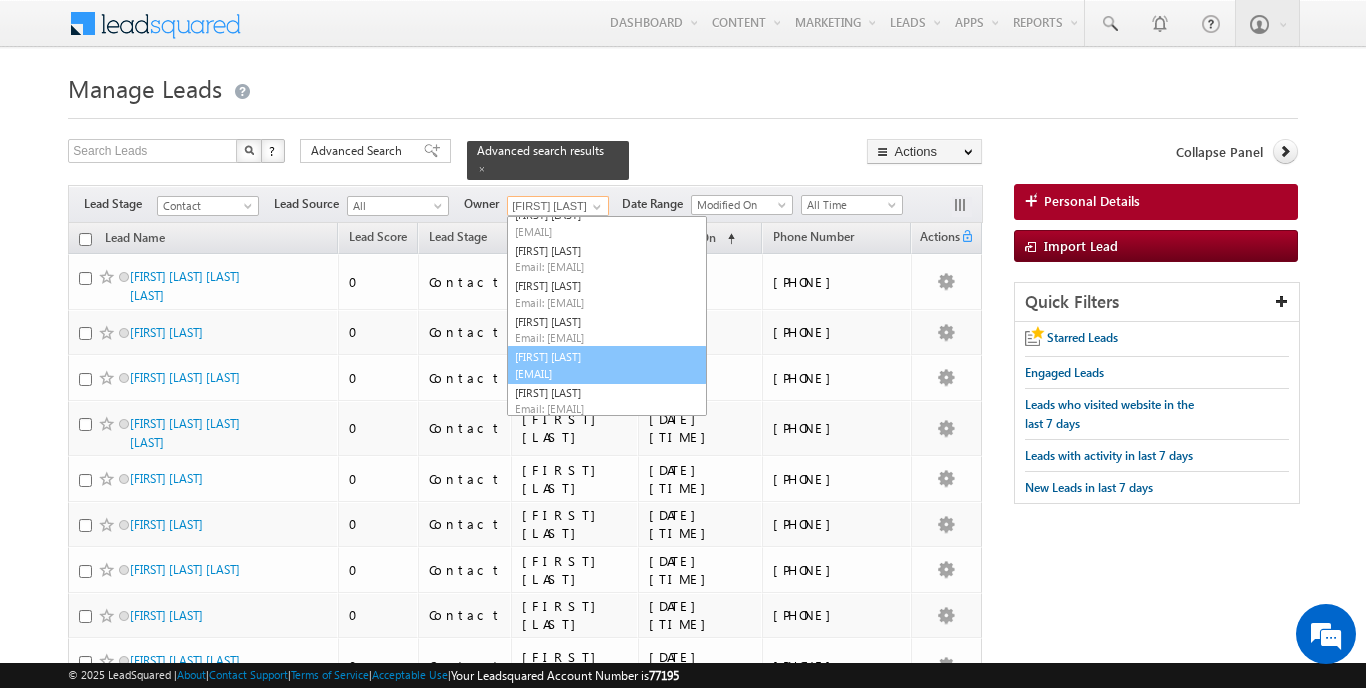 scroll, scrollTop: 52, scrollLeft: 0, axis: vertical 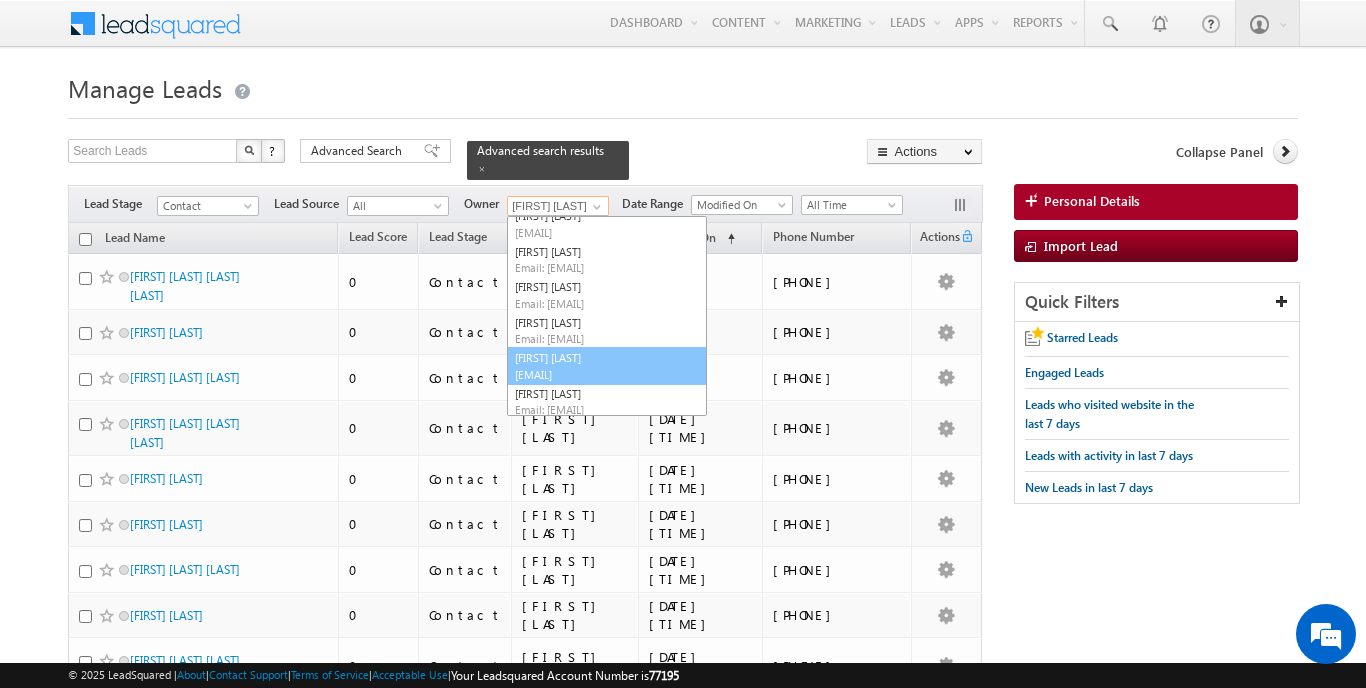 click on "[FIRST] [LAST] [EMAIL]" at bounding box center (607, 366) 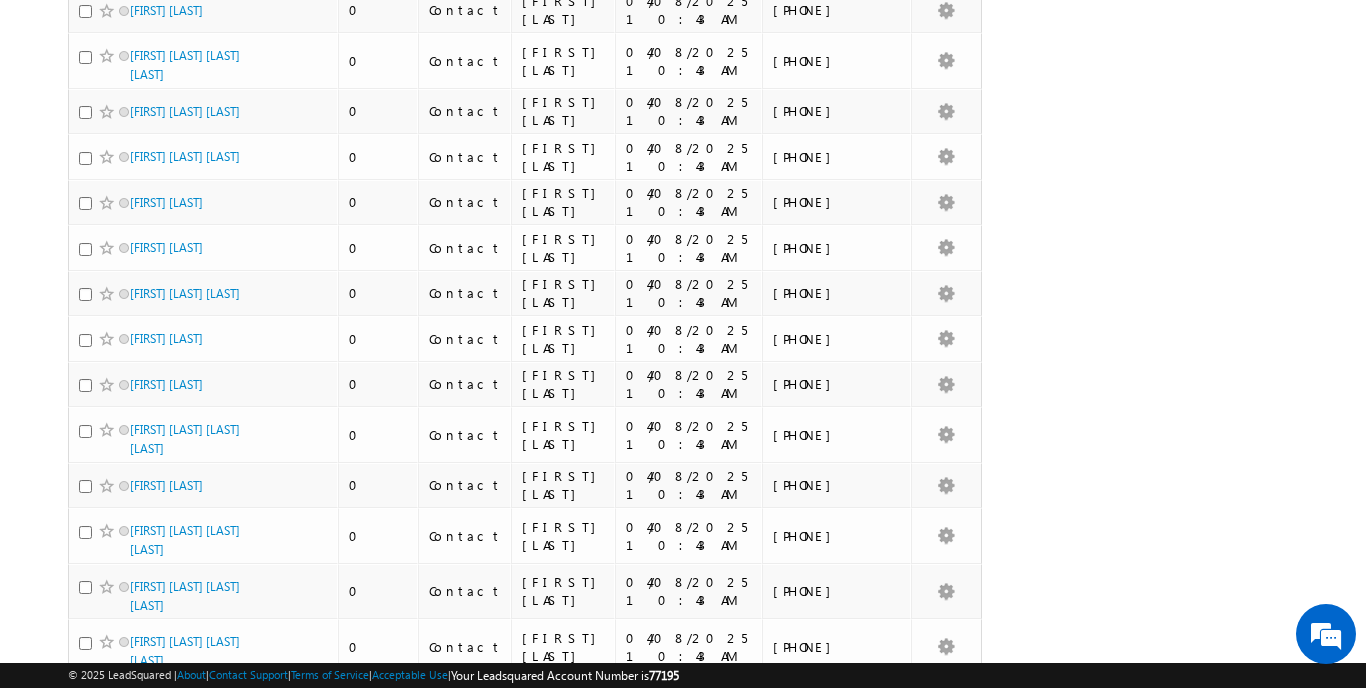 scroll, scrollTop: 400, scrollLeft: 0, axis: vertical 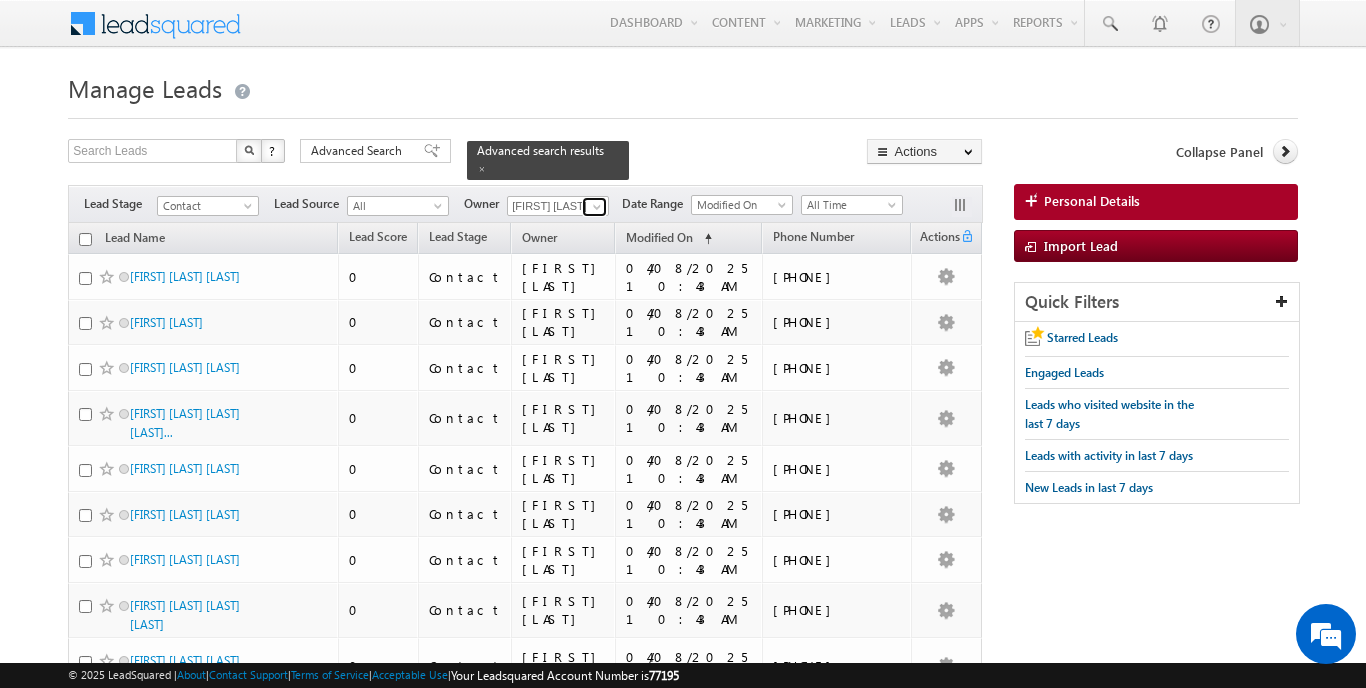 click at bounding box center [597, 207] 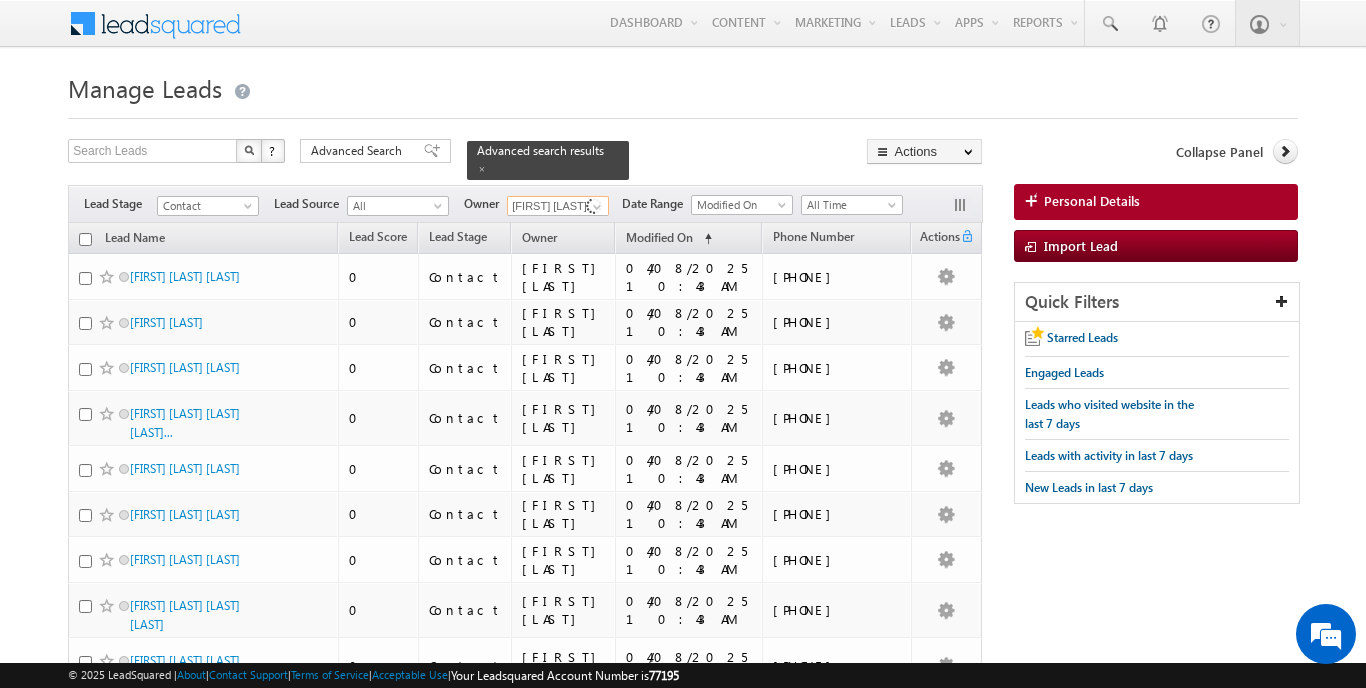 scroll, scrollTop: 40, scrollLeft: 0, axis: vertical 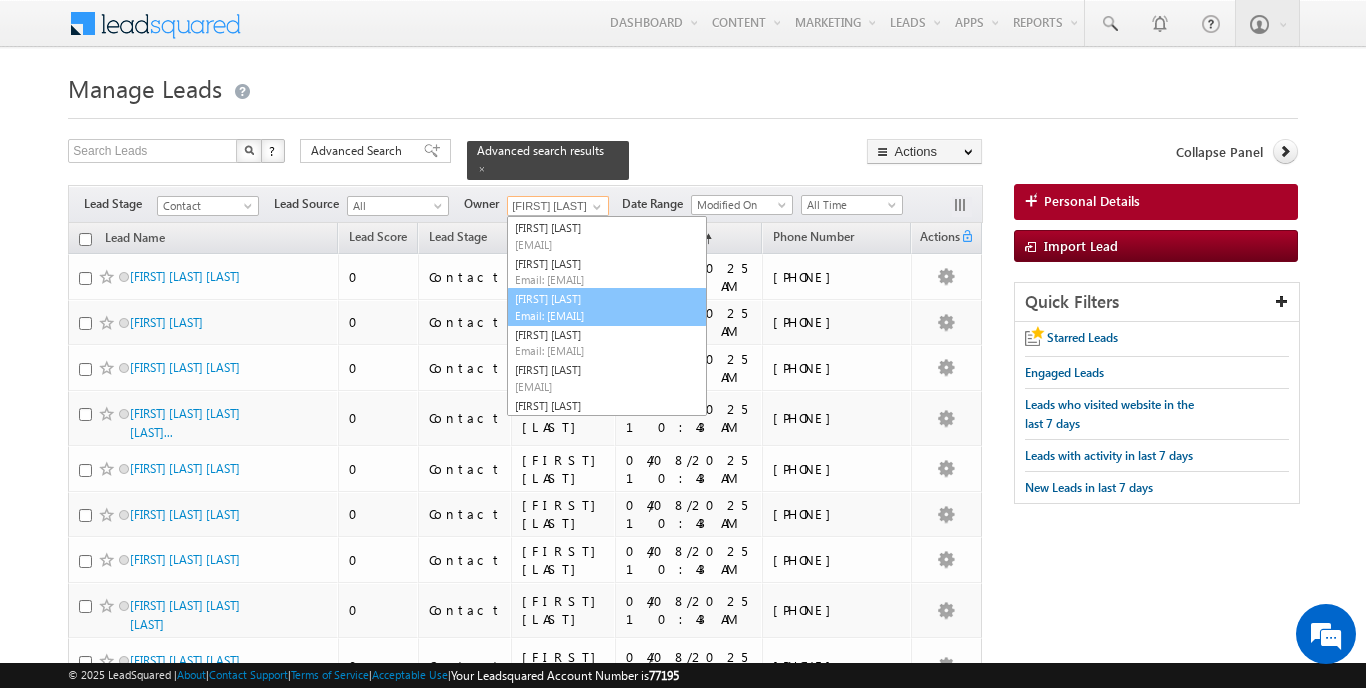 click on "[FIRST] [LAST]   [EMAIL]" at bounding box center (607, 307) 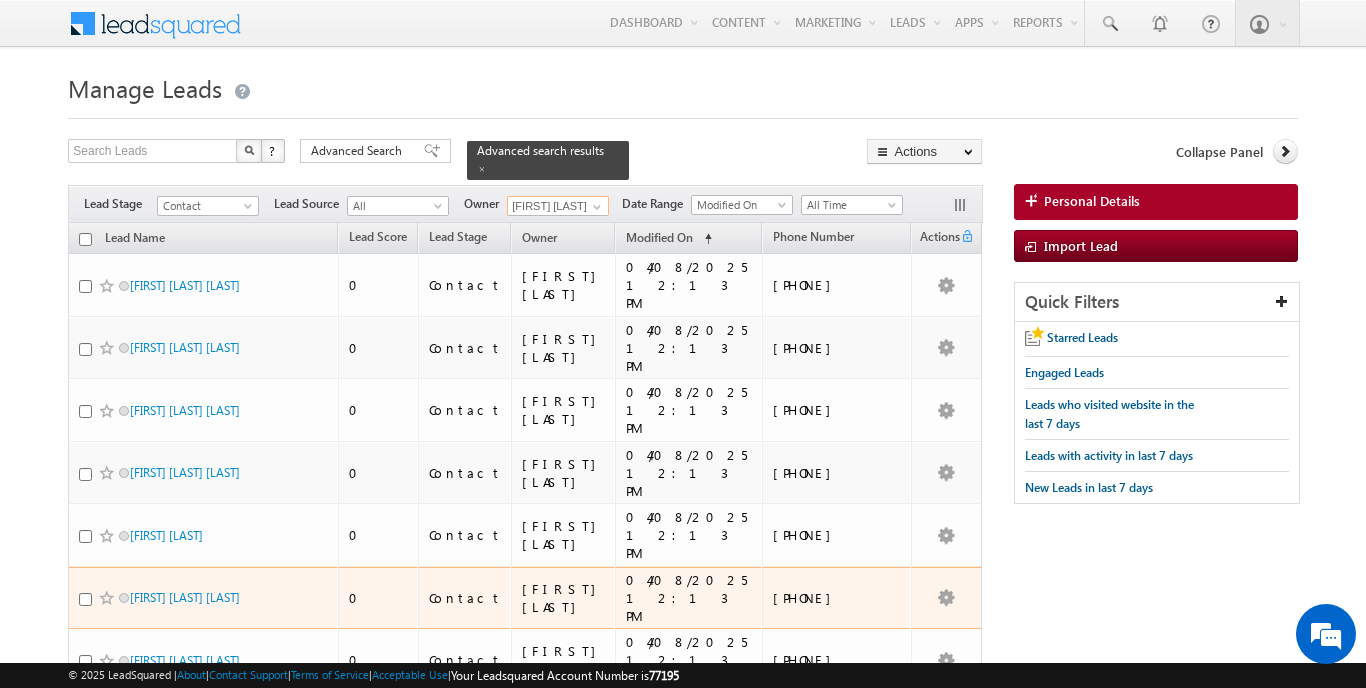 scroll, scrollTop: 0, scrollLeft: 0, axis: both 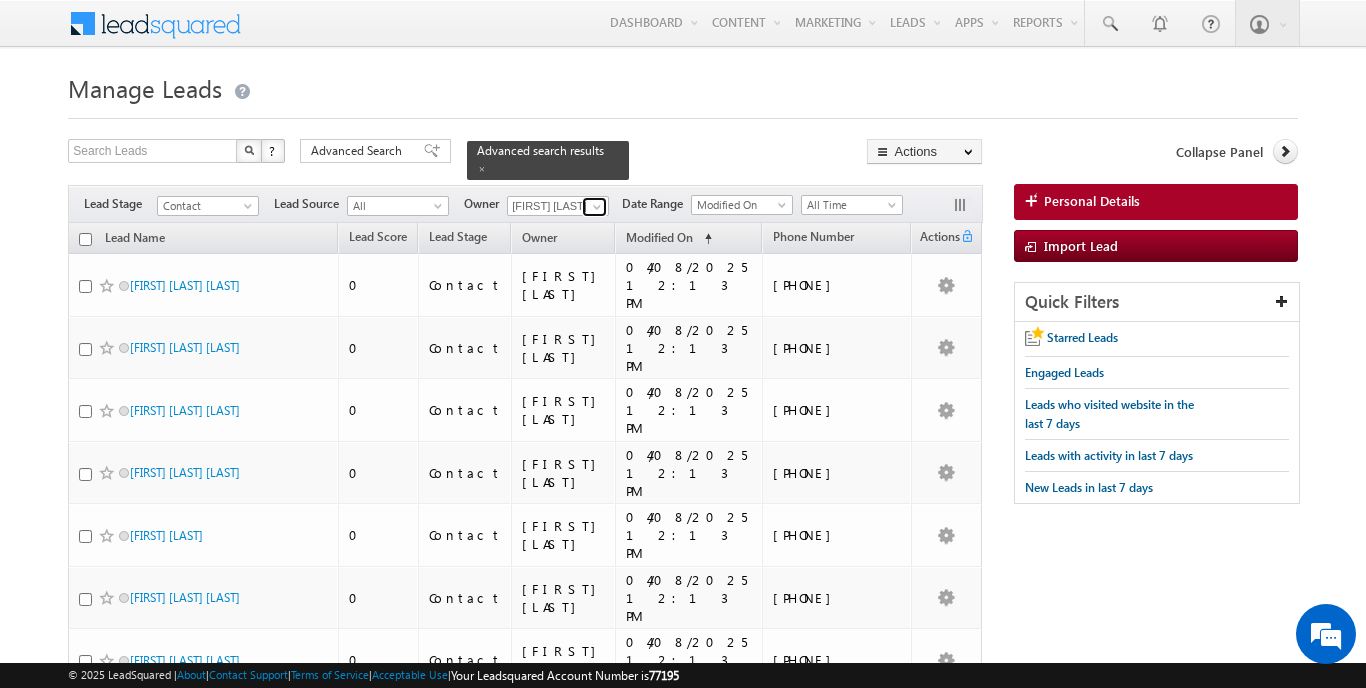 click at bounding box center (597, 207) 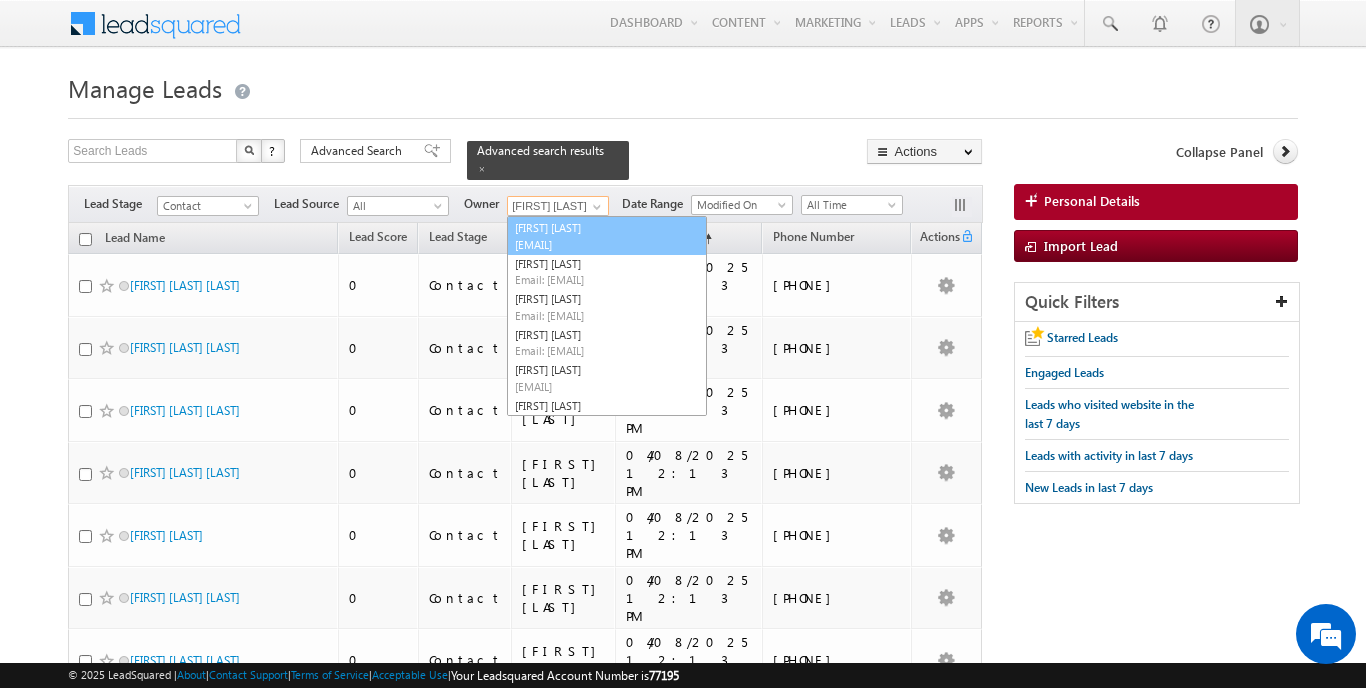 click on "[EMAIL]" at bounding box center (605, 244) 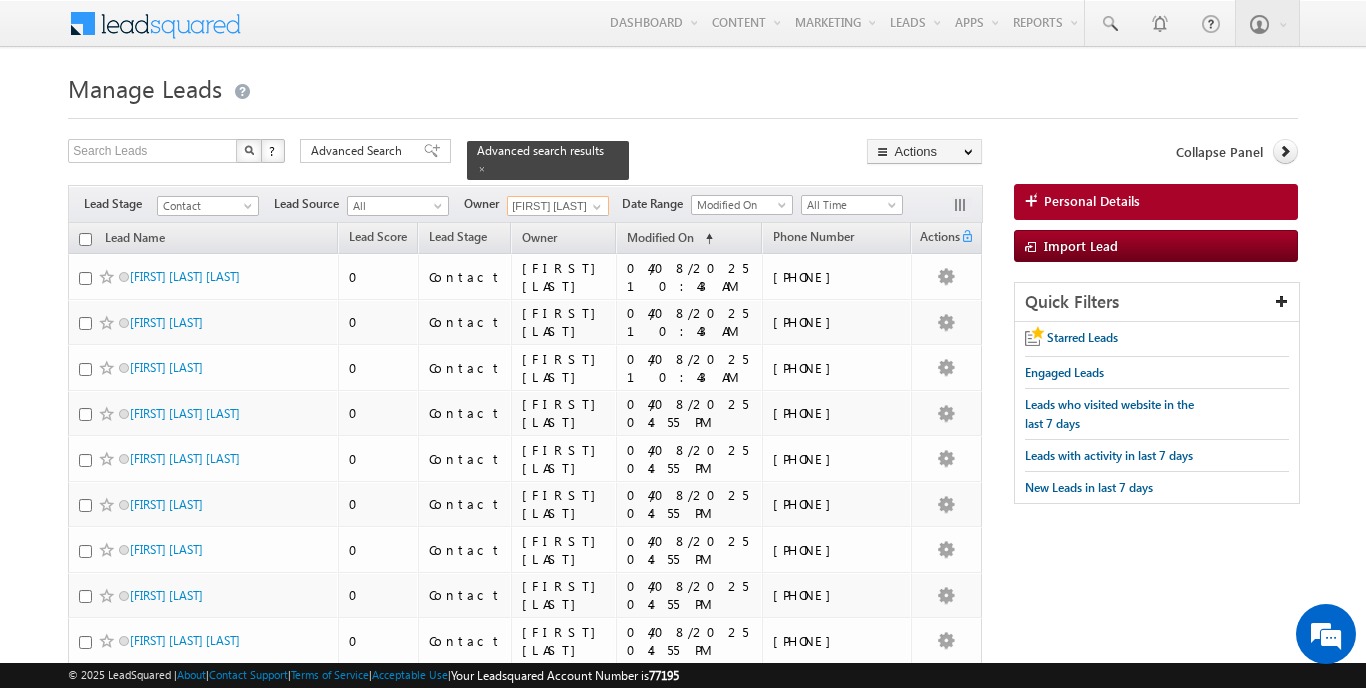 scroll, scrollTop: 0, scrollLeft: 0, axis: both 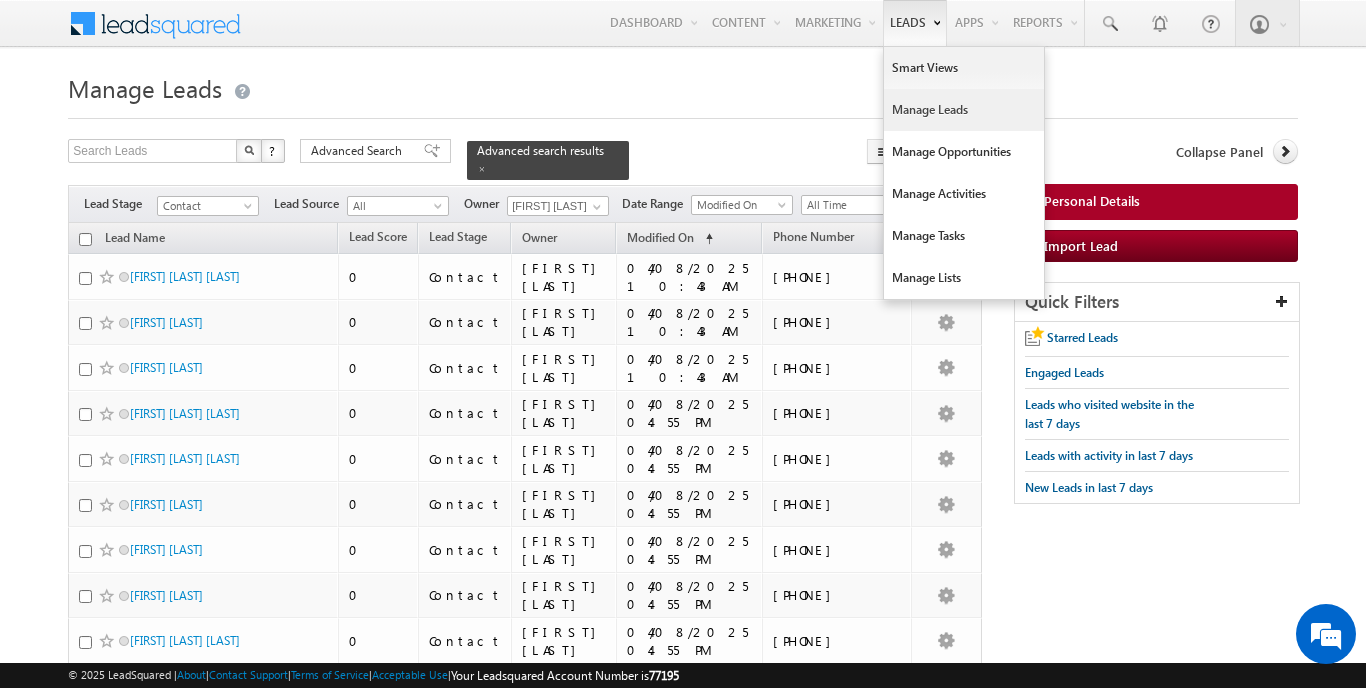 click on "Manage Leads" at bounding box center (964, 110) 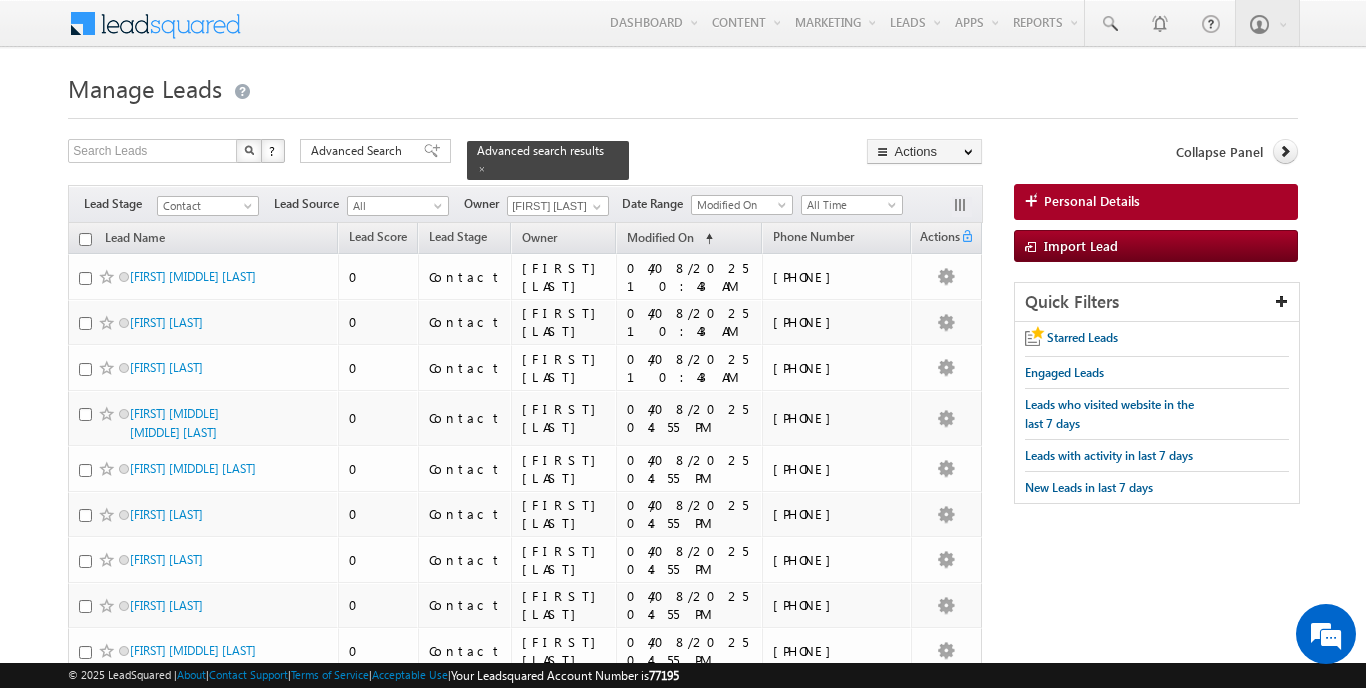 scroll, scrollTop: 0, scrollLeft: 0, axis: both 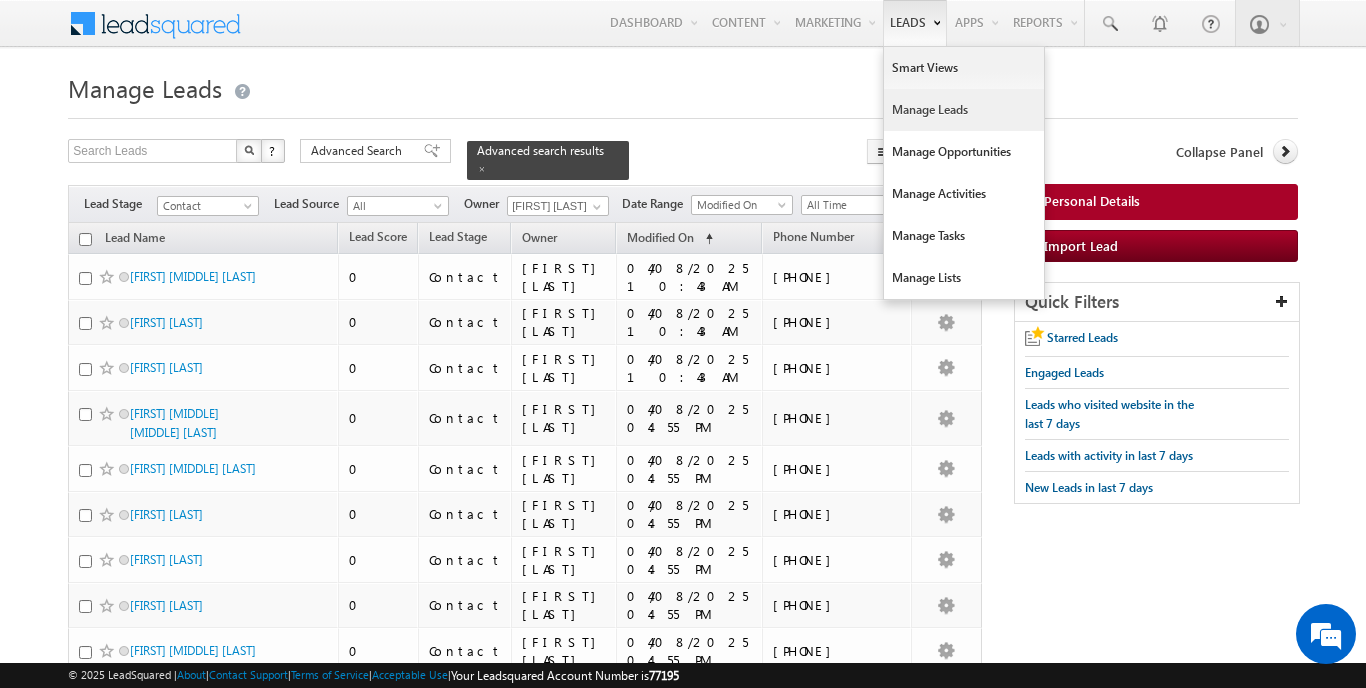 click on "Manage Leads" at bounding box center [964, 110] 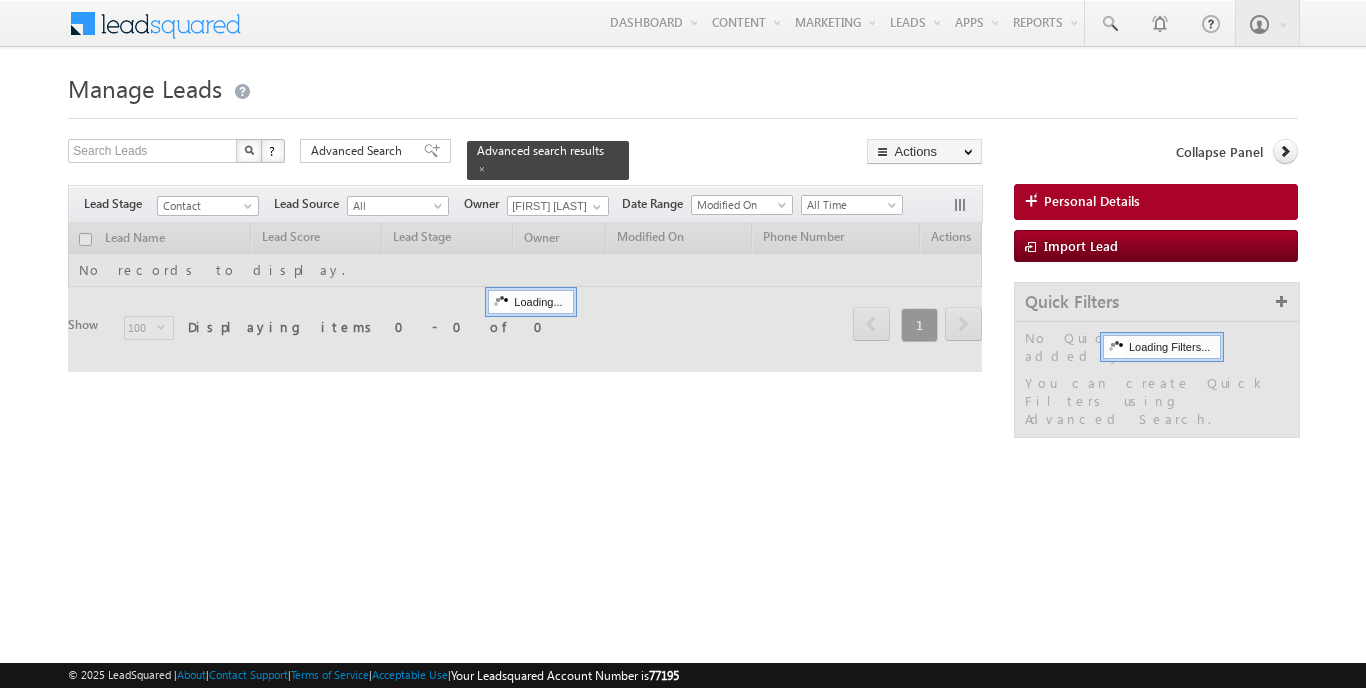 scroll, scrollTop: 0, scrollLeft: 0, axis: both 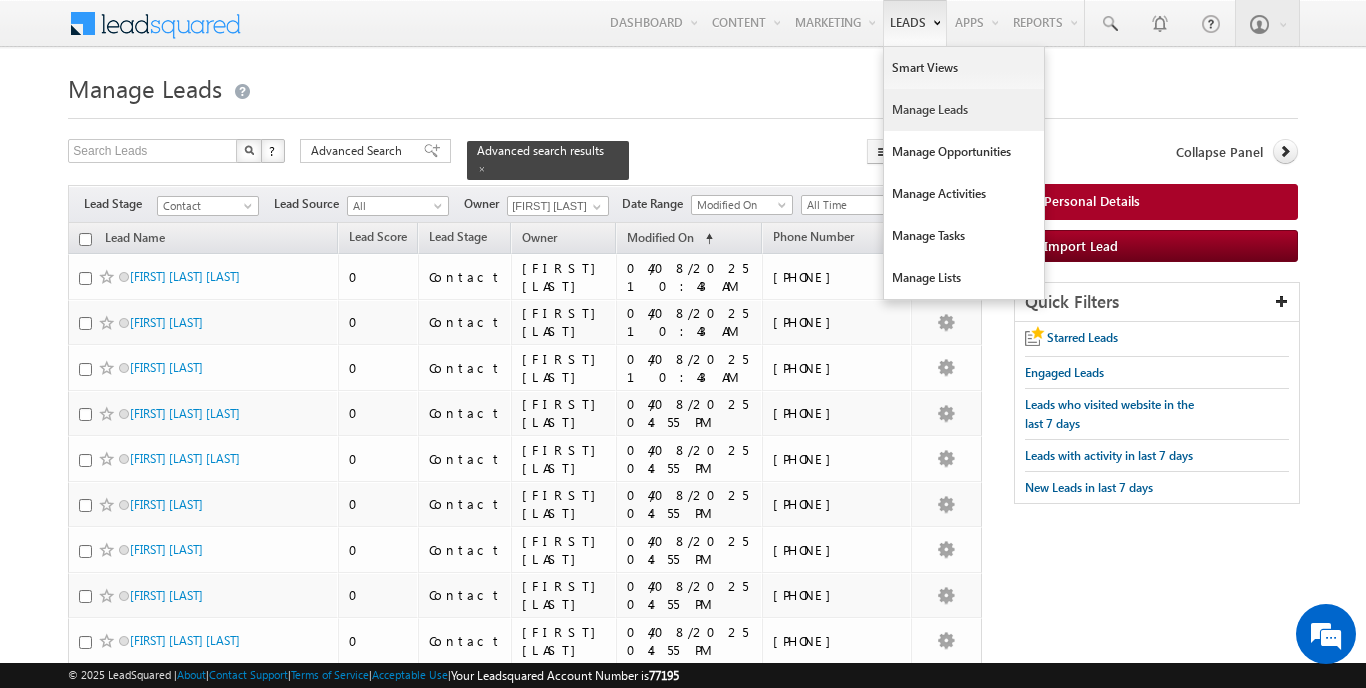 click on "Manage Leads" at bounding box center (964, 110) 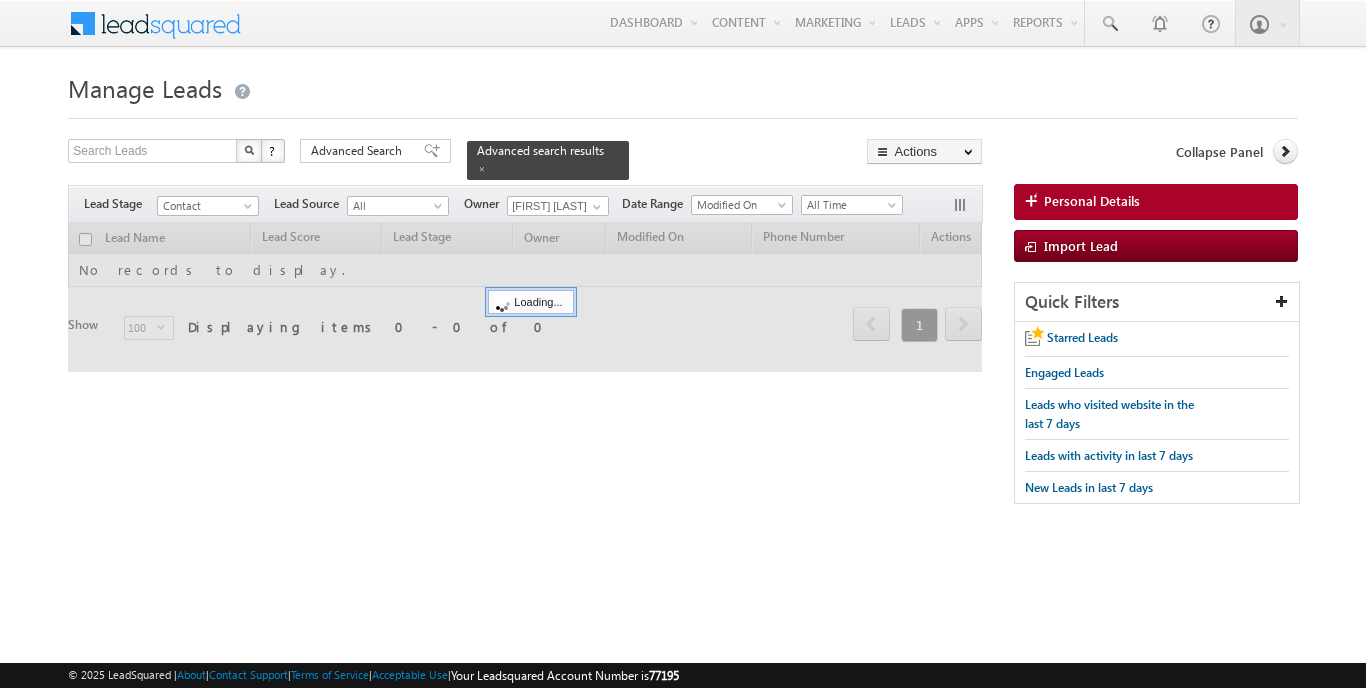 scroll, scrollTop: 0, scrollLeft: 0, axis: both 